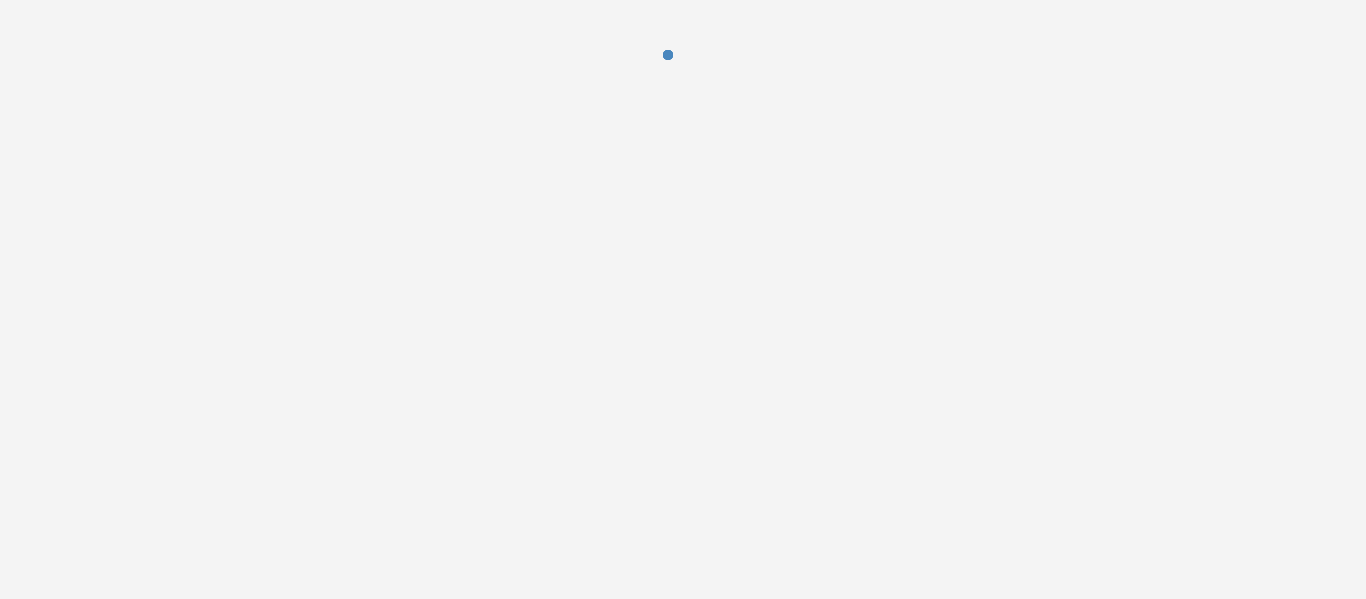 scroll, scrollTop: 0, scrollLeft: 0, axis: both 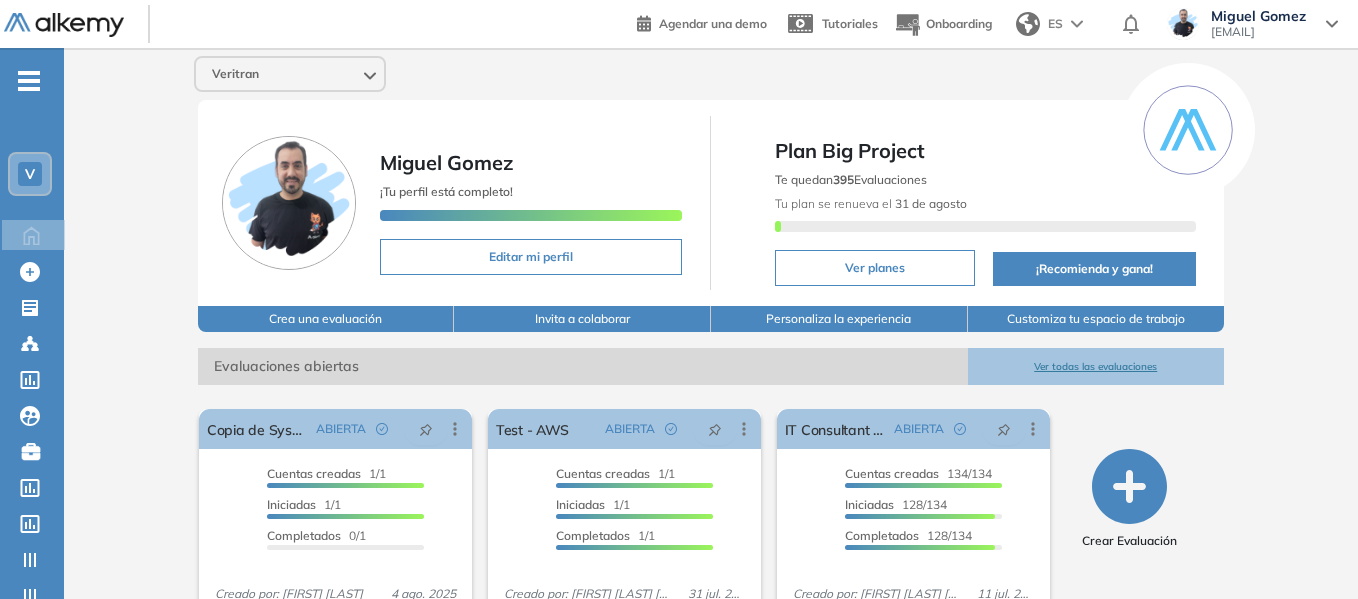 click on "-" at bounding box center (29, 79) 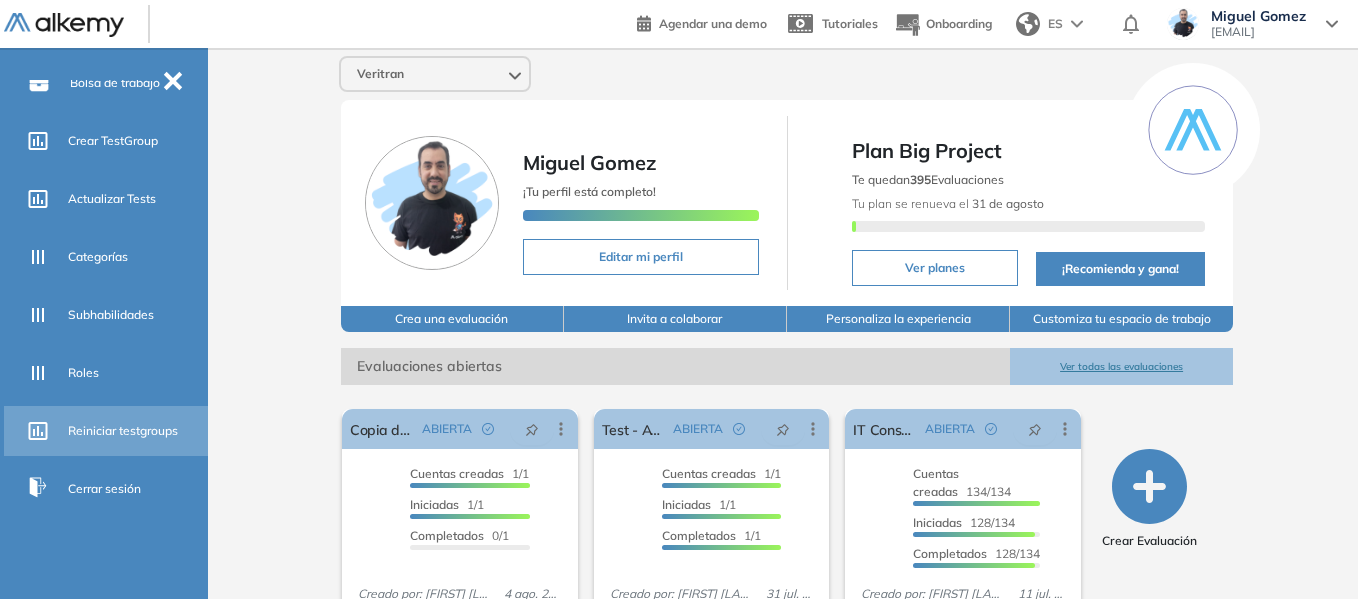 scroll, scrollTop: 511, scrollLeft: 0, axis: vertical 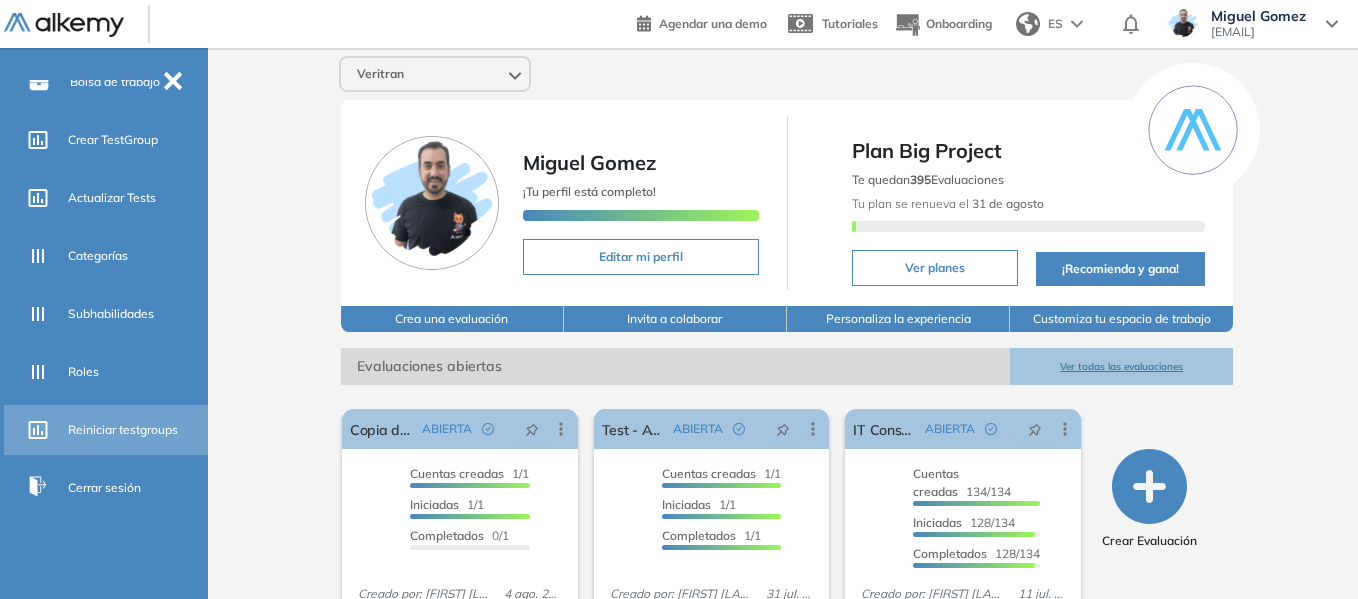 click on "Reiniciar testgroups" at bounding box center [123, 430] 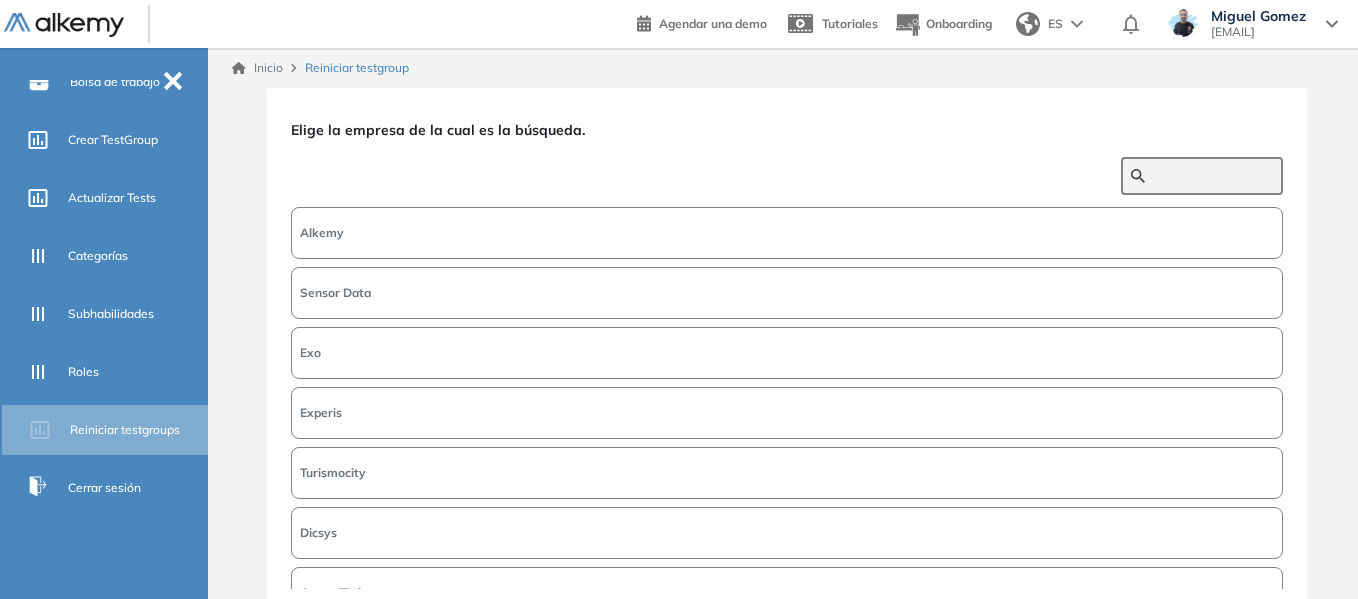 click at bounding box center [1213, 176] 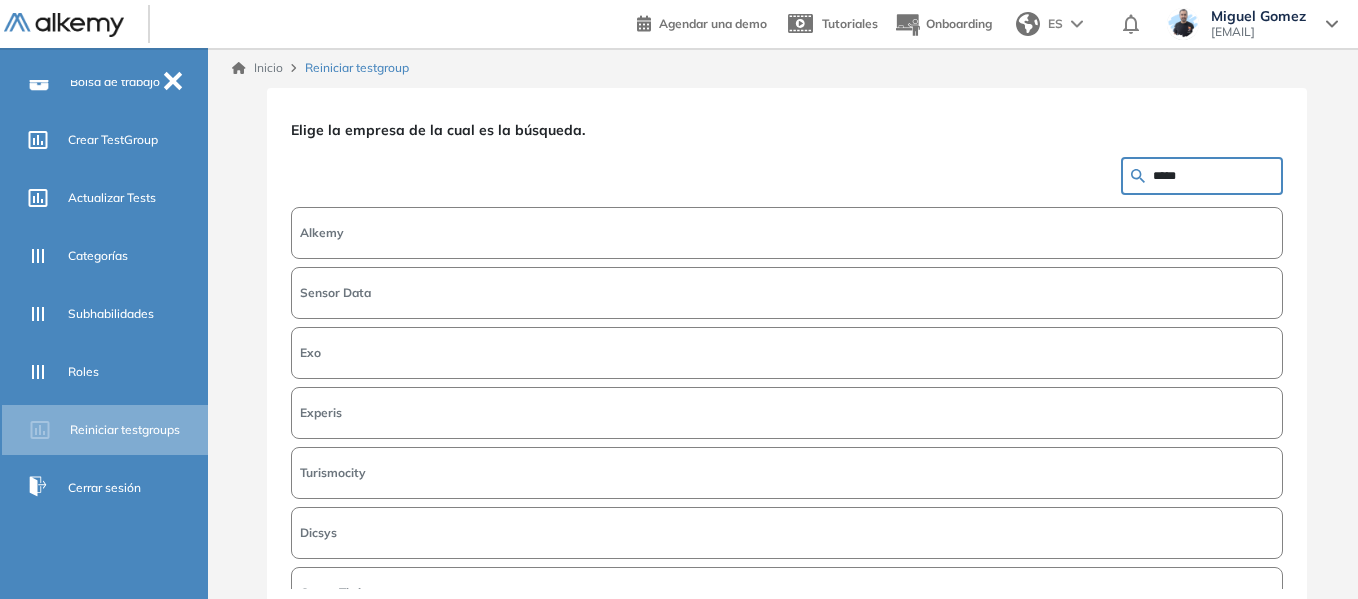 type on "*****" 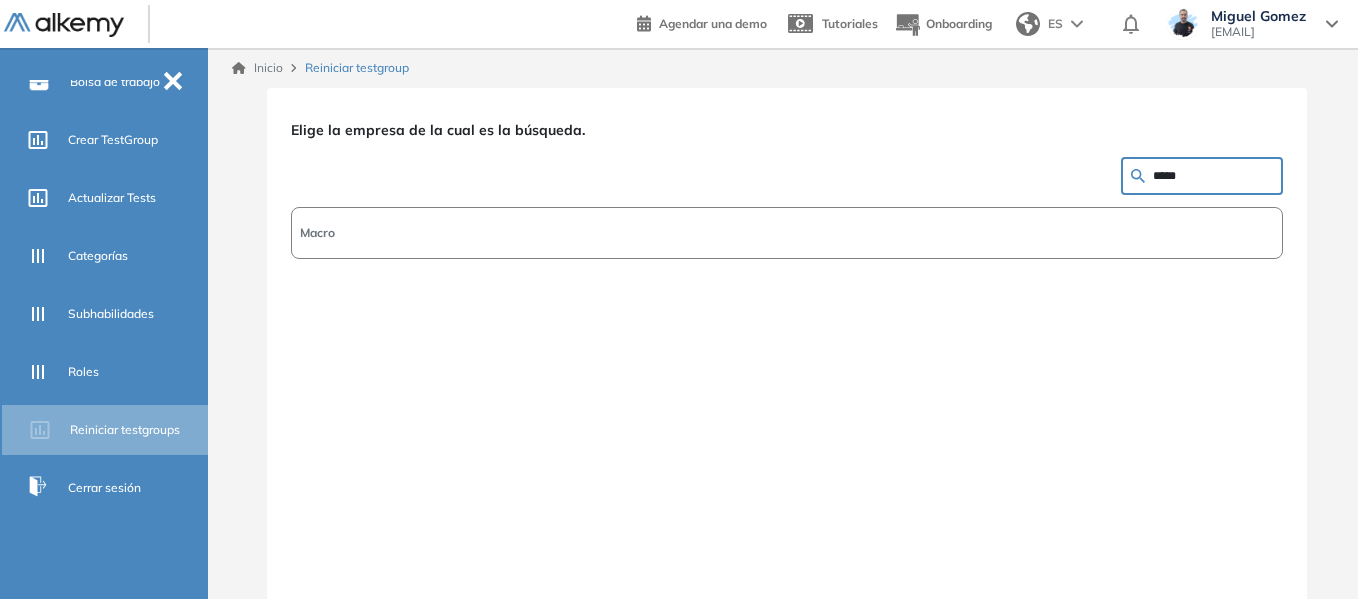 click on "Macro" at bounding box center (787, 233) 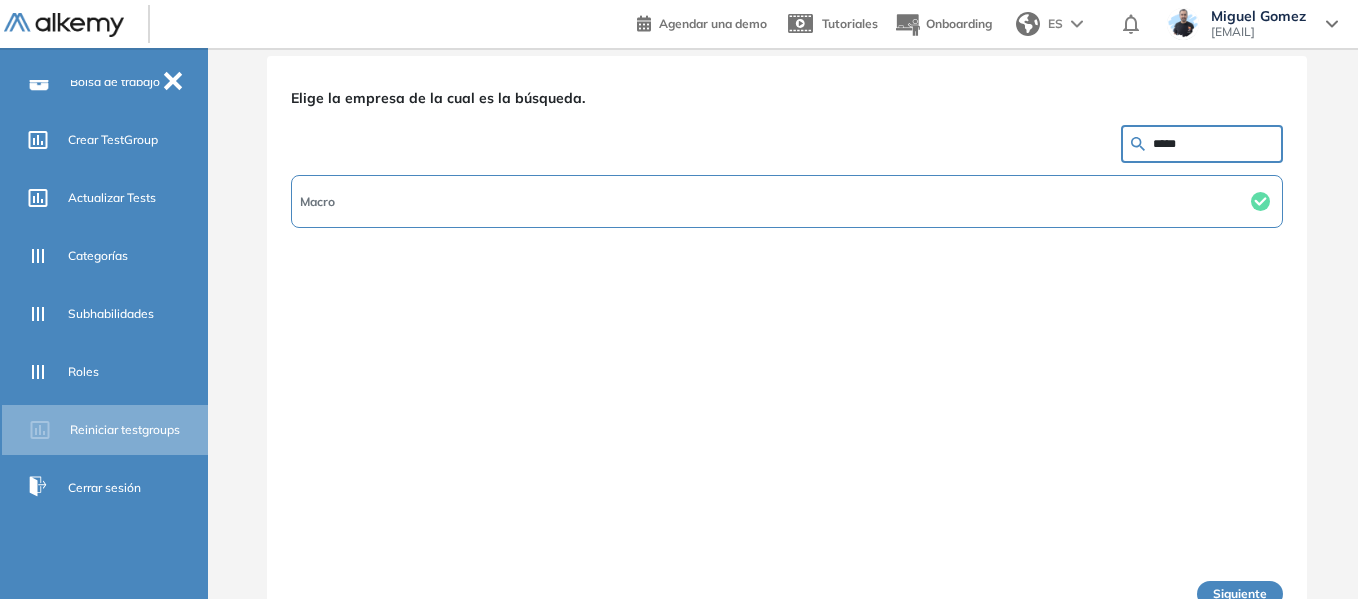 scroll, scrollTop: 64, scrollLeft: 0, axis: vertical 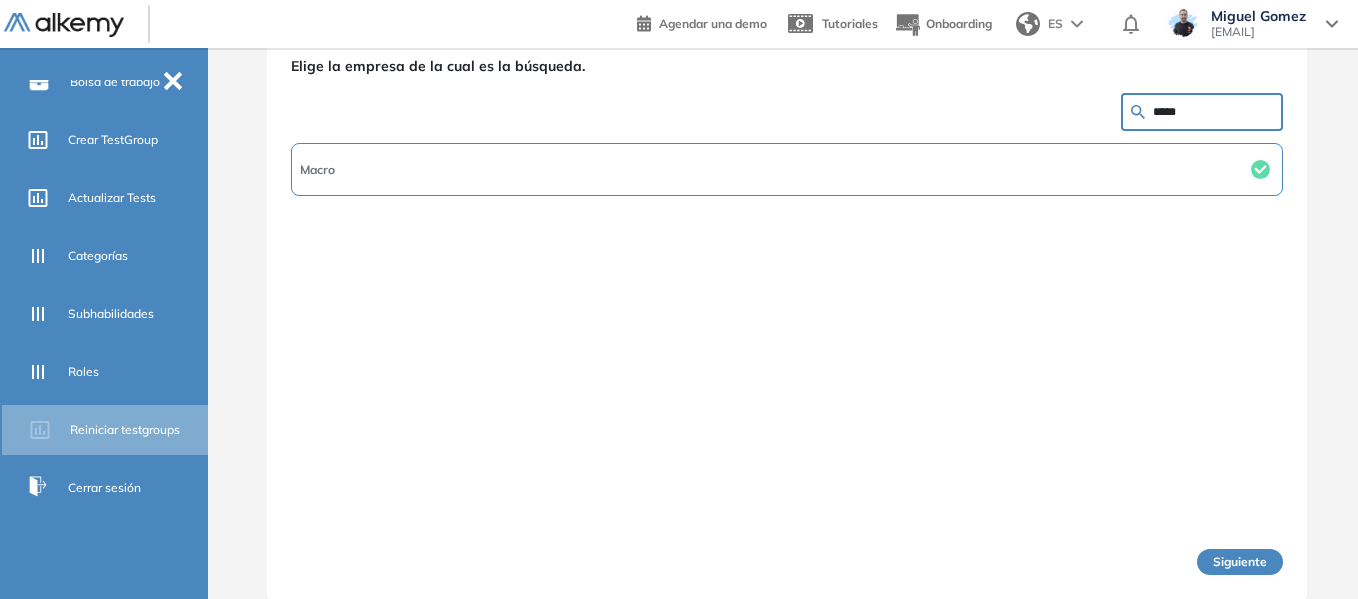 click on "Siguiente" at bounding box center (1240, 562) 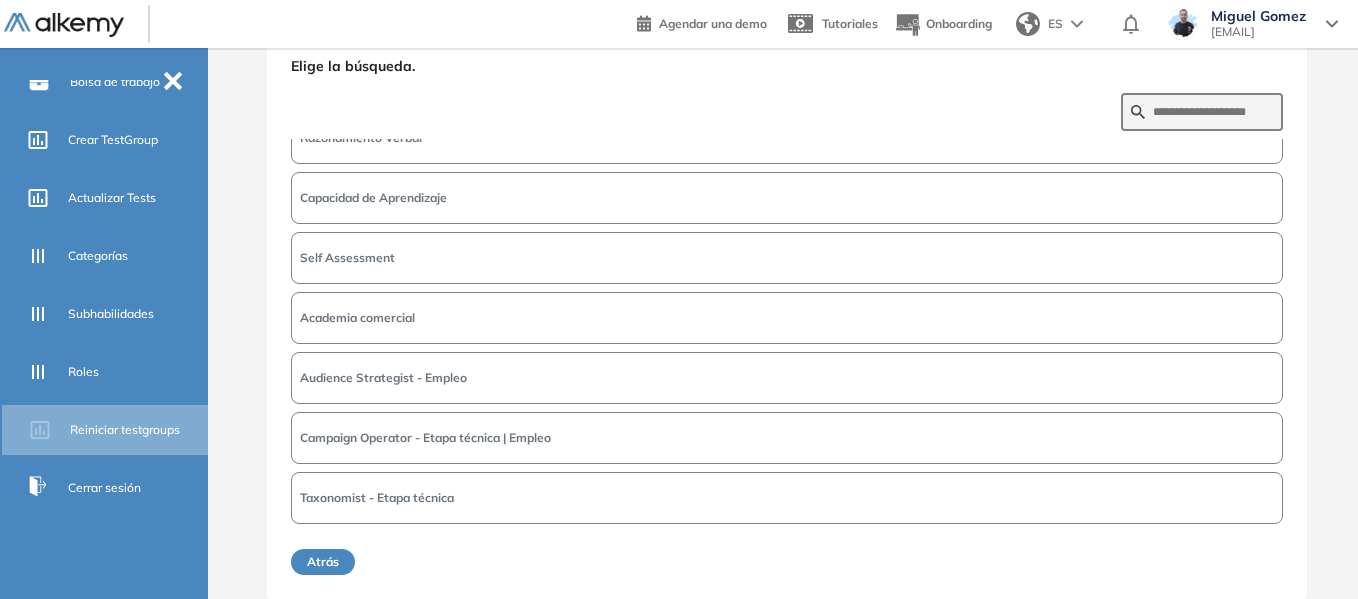 scroll, scrollTop: 514, scrollLeft: 0, axis: vertical 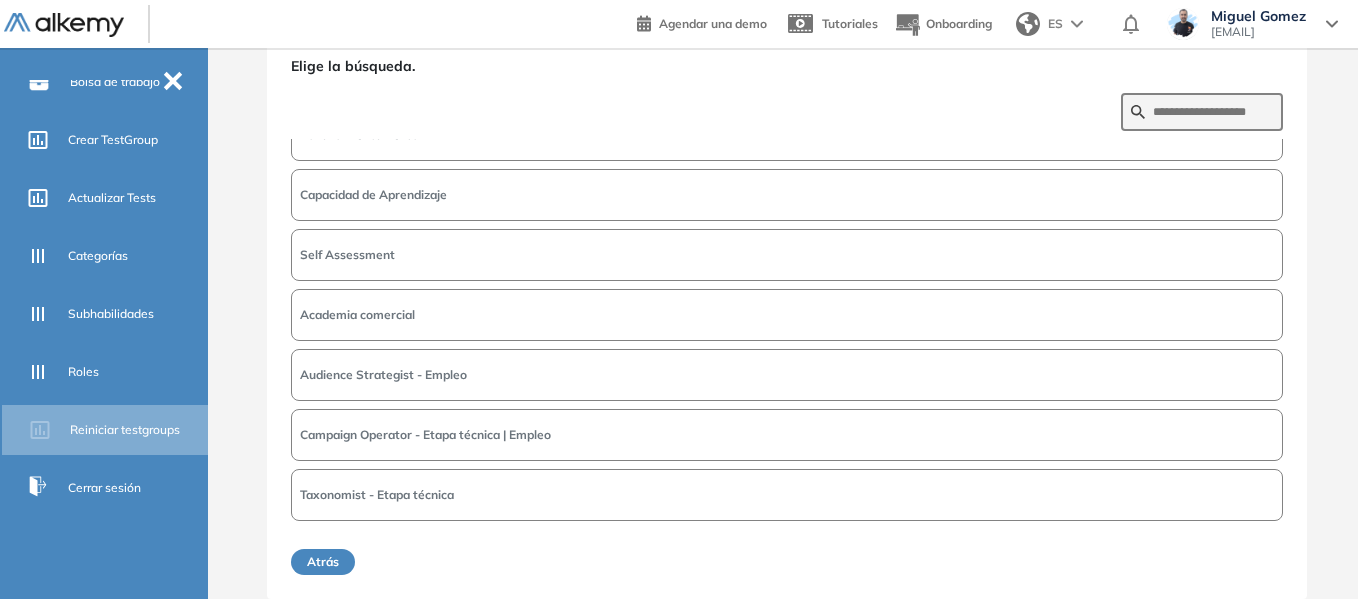 click on "Self Assessment" at bounding box center [787, 255] 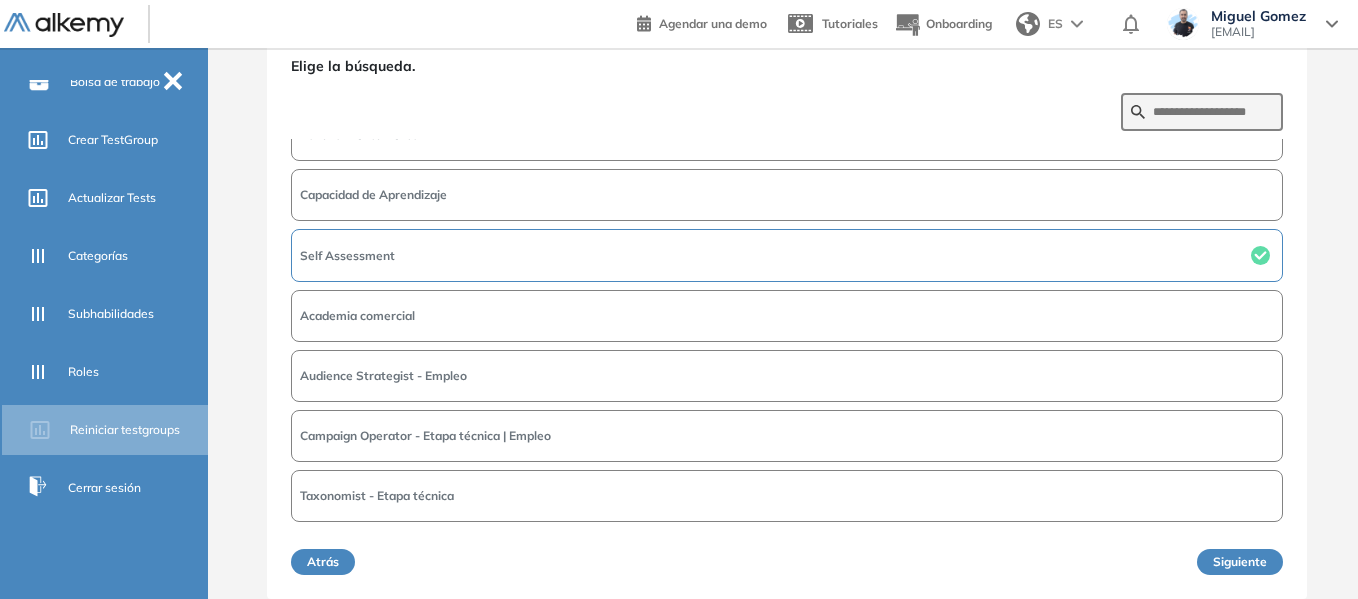 click on "Siguiente" at bounding box center (1240, 562) 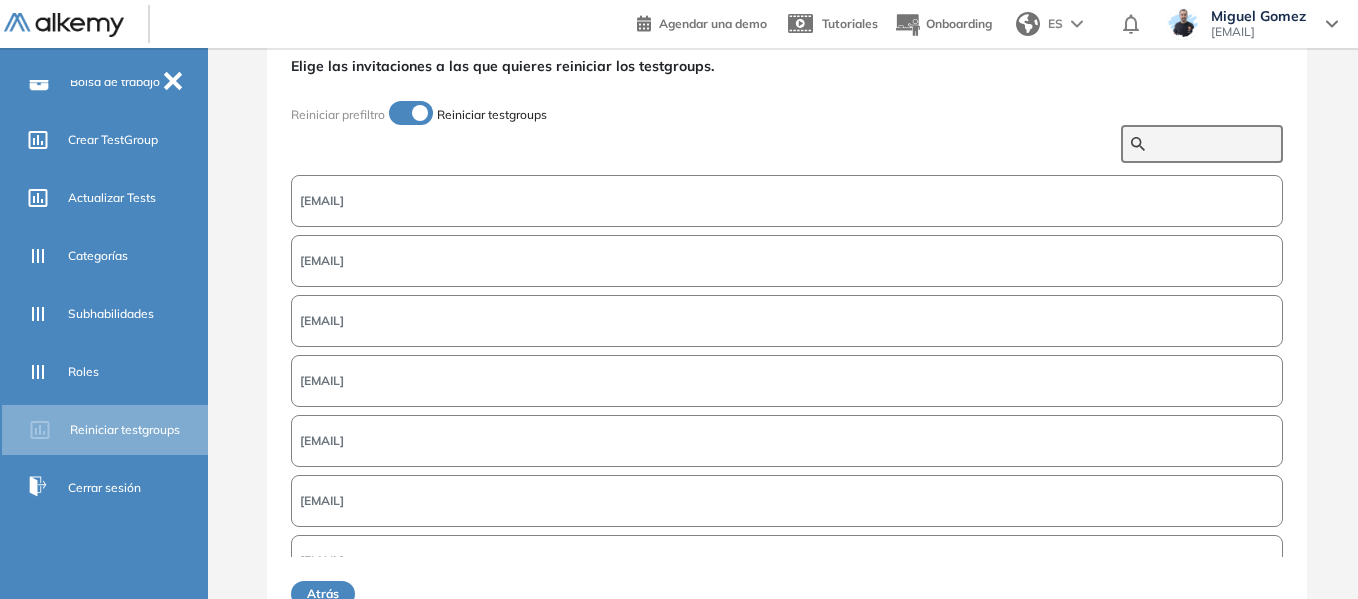 click at bounding box center (1213, 144) 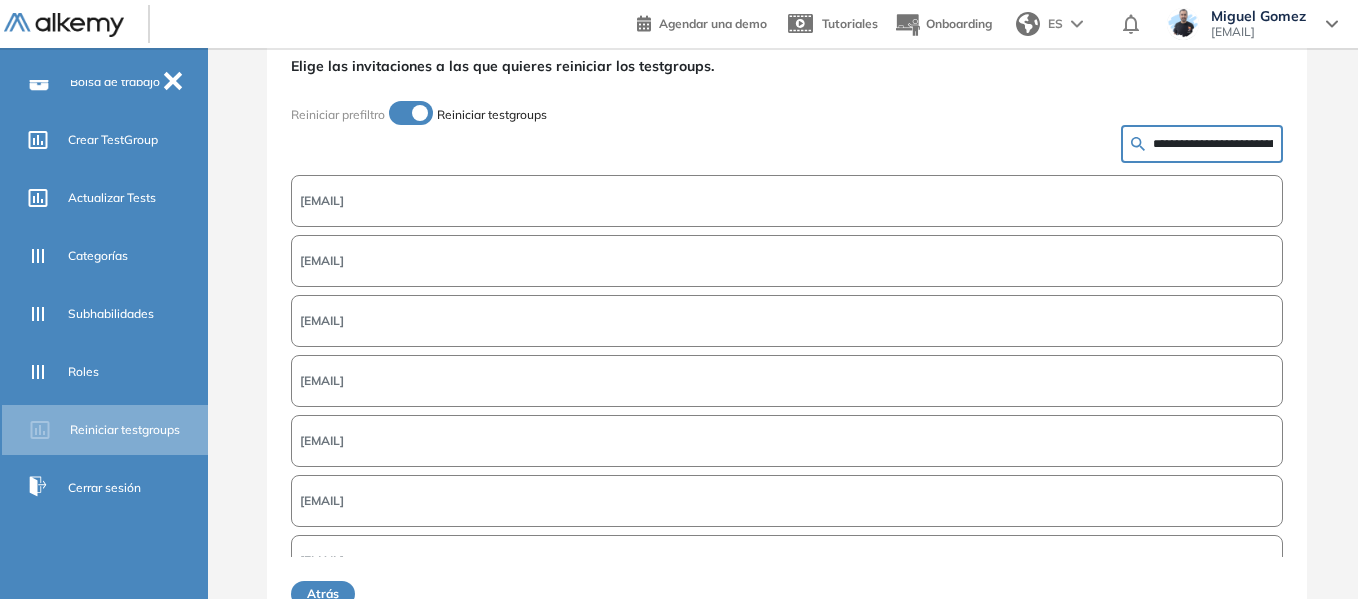 scroll, scrollTop: 0, scrollLeft: 61, axis: horizontal 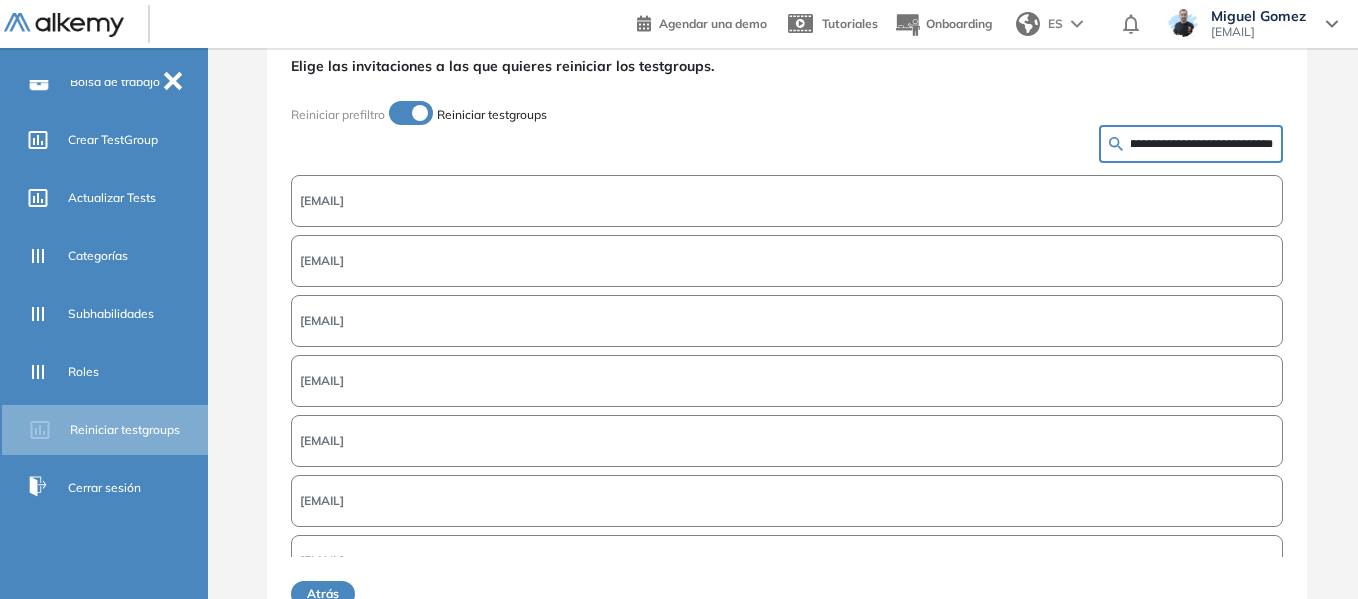 type on "**********" 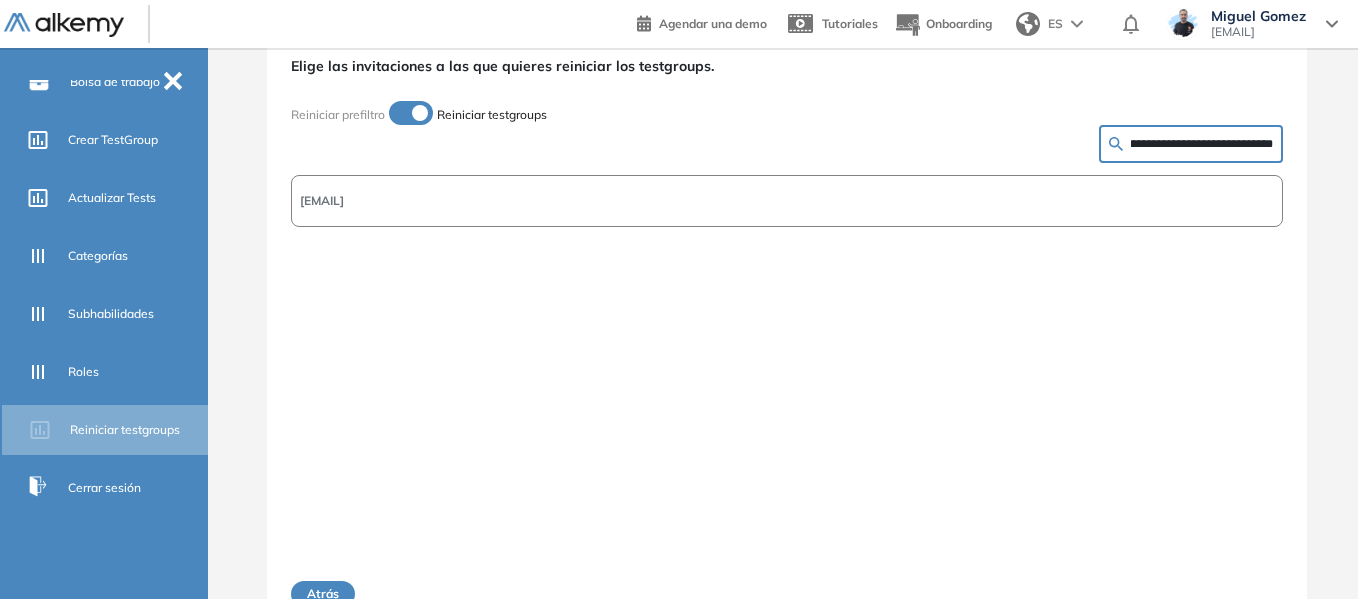 scroll, scrollTop: 0, scrollLeft: 0, axis: both 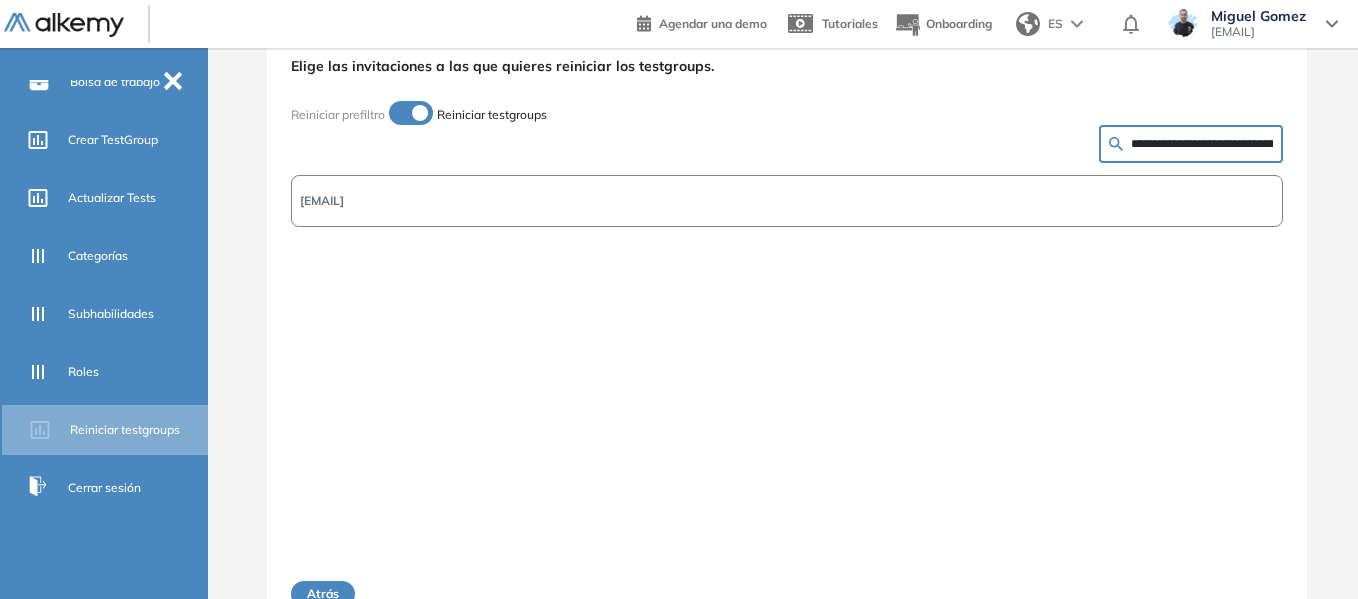 click on "[EMAIL]" at bounding box center (322, 201) 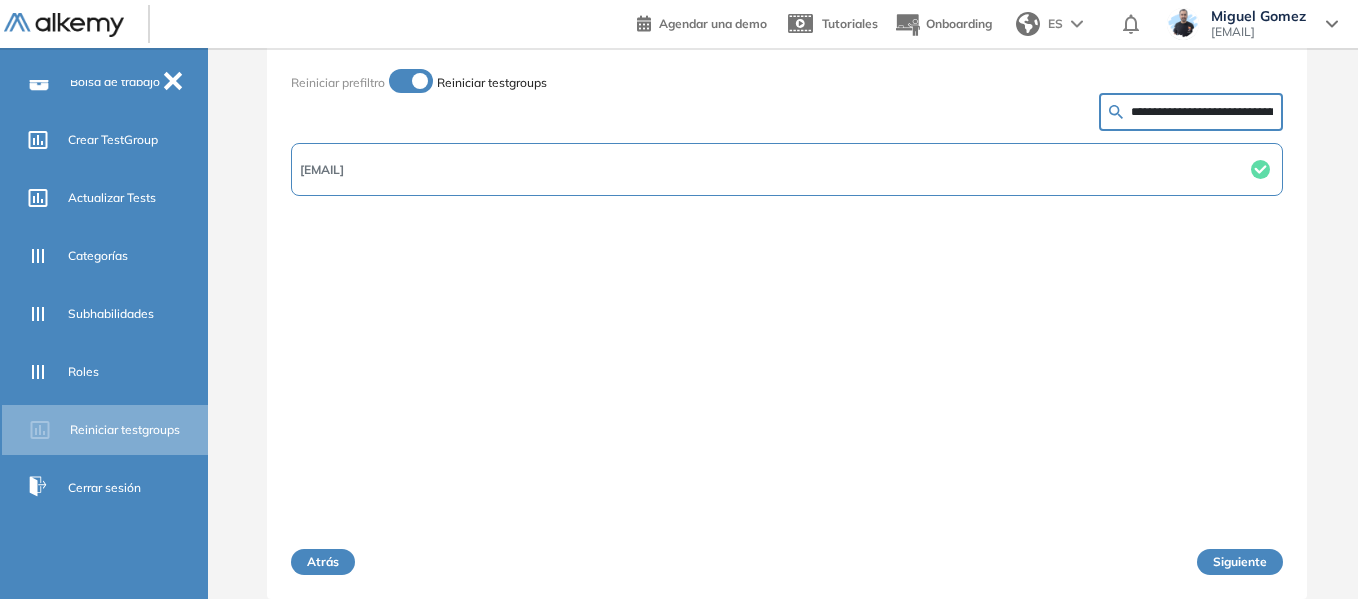 click on "Siguiente" at bounding box center (1240, 562) 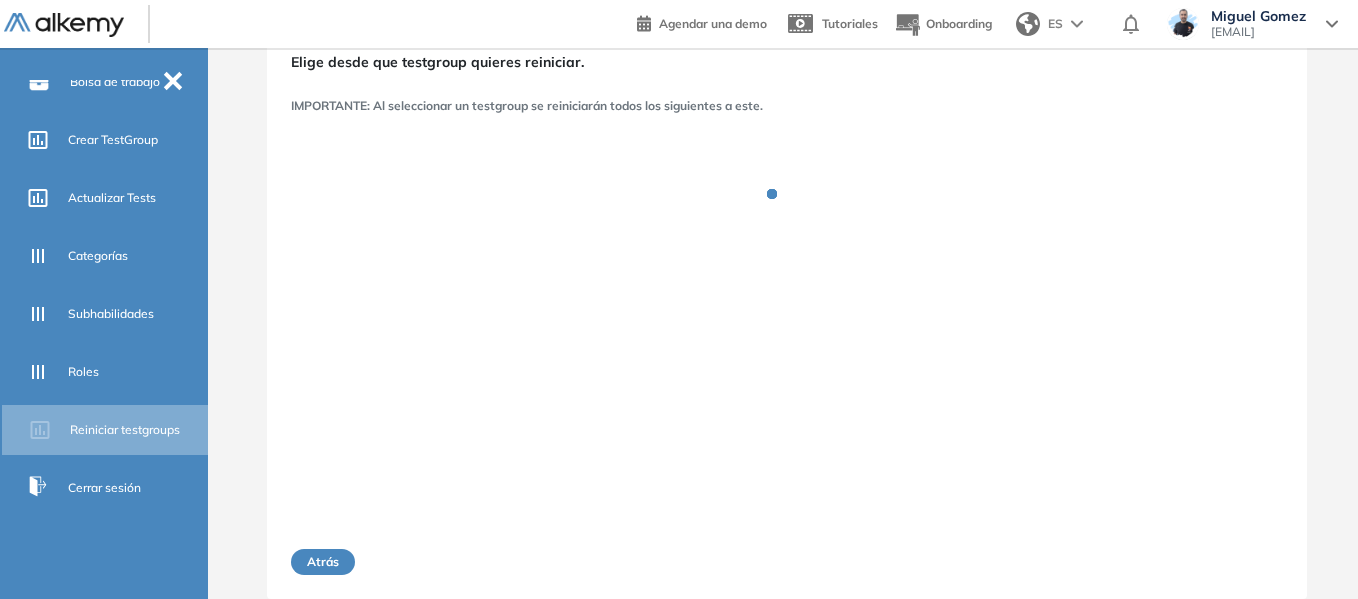 scroll, scrollTop: 68, scrollLeft: 0, axis: vertical 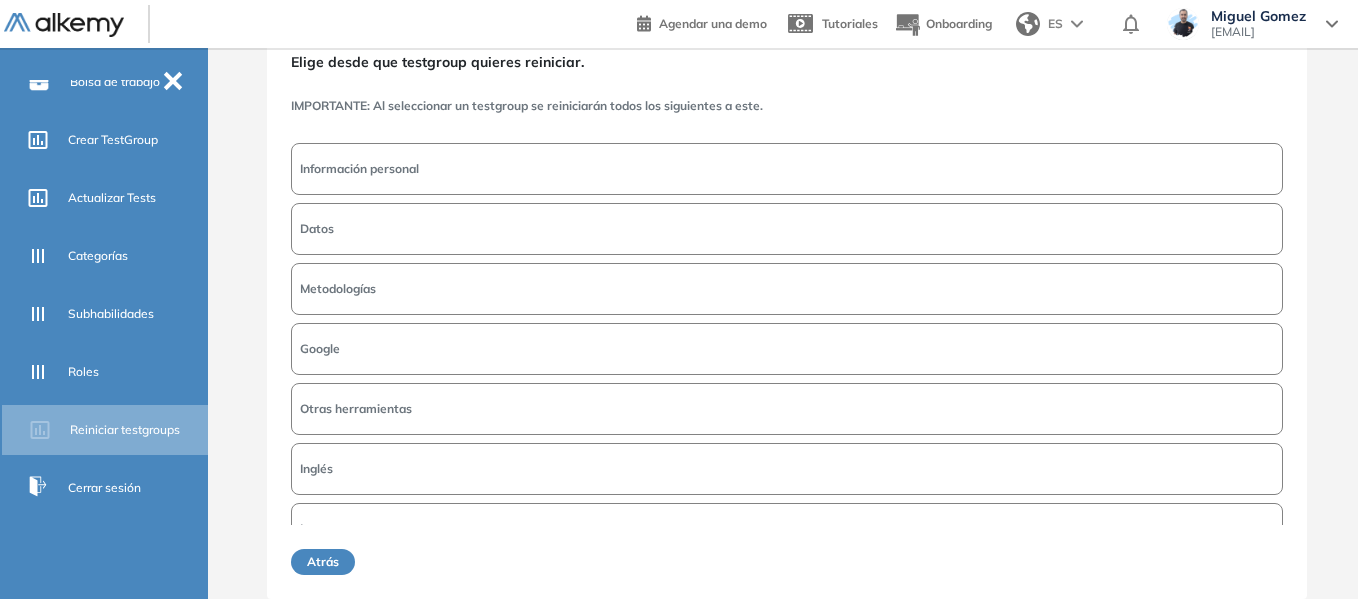 click on "Información personal" at bounding box center [787, 169] 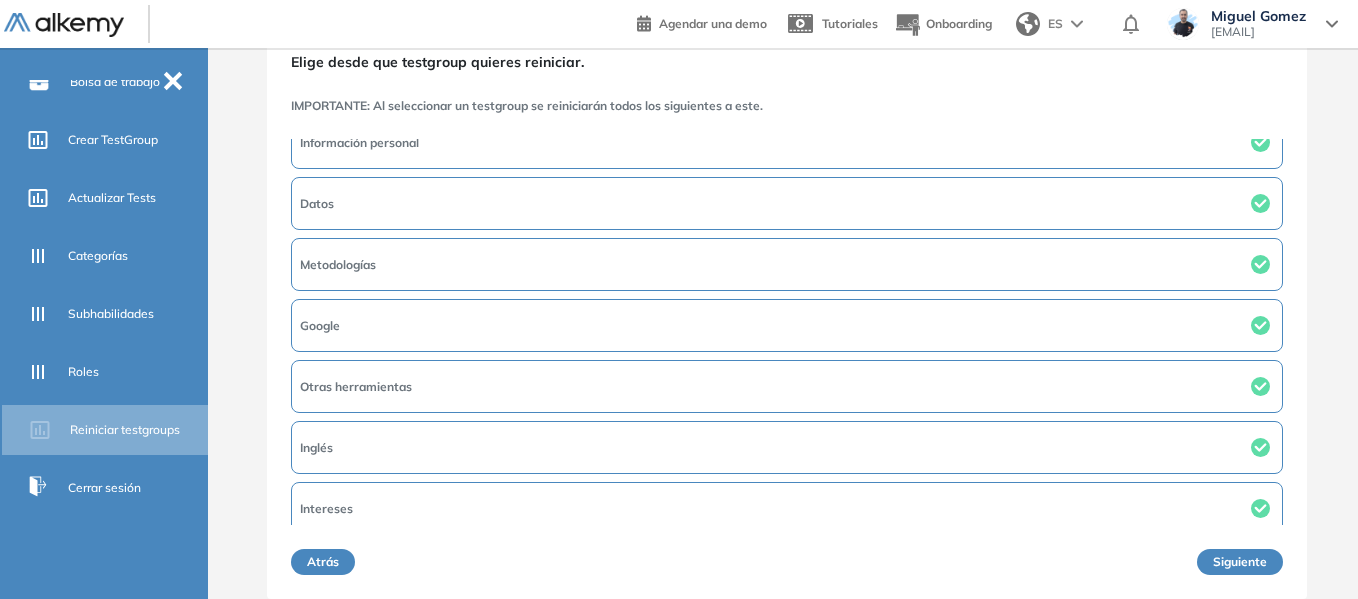 scroll, scrollTop: 41, scrollLeft: 0, axis: vertical 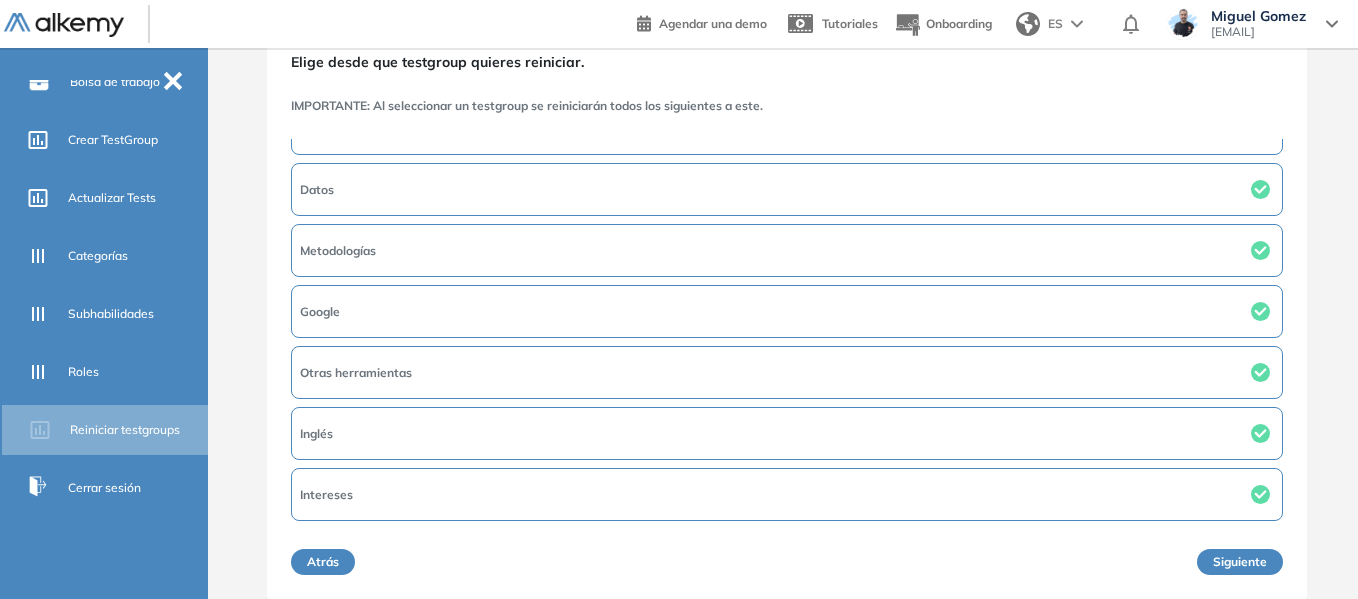 click on "Siguiente" at bounding box center [1240, 562] 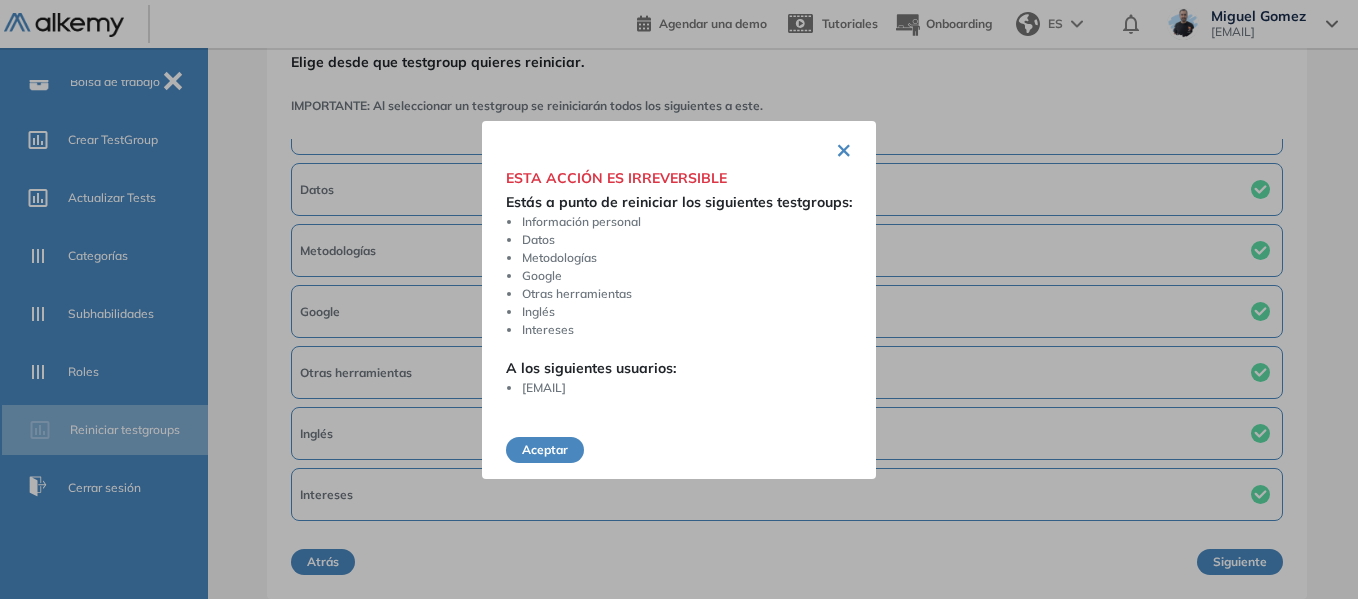 click on "Aceptar" at bounding box center [545, 450] 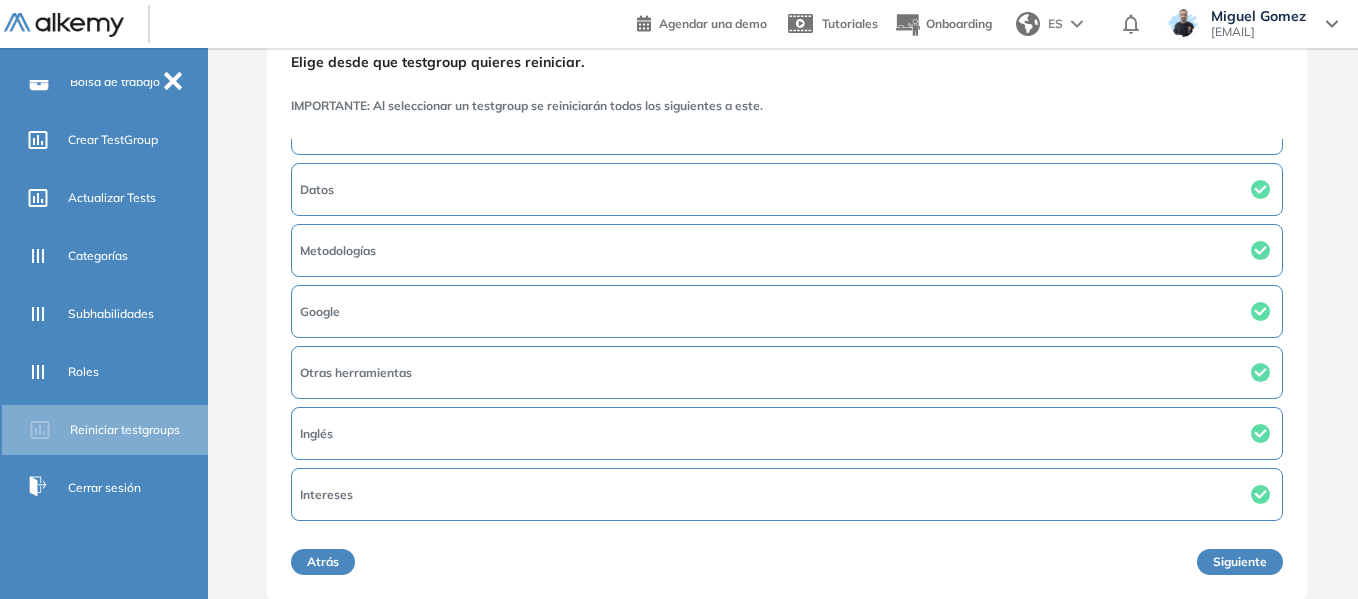 scroll, scrollTop: 0, scrollLeft: 0, axis: both 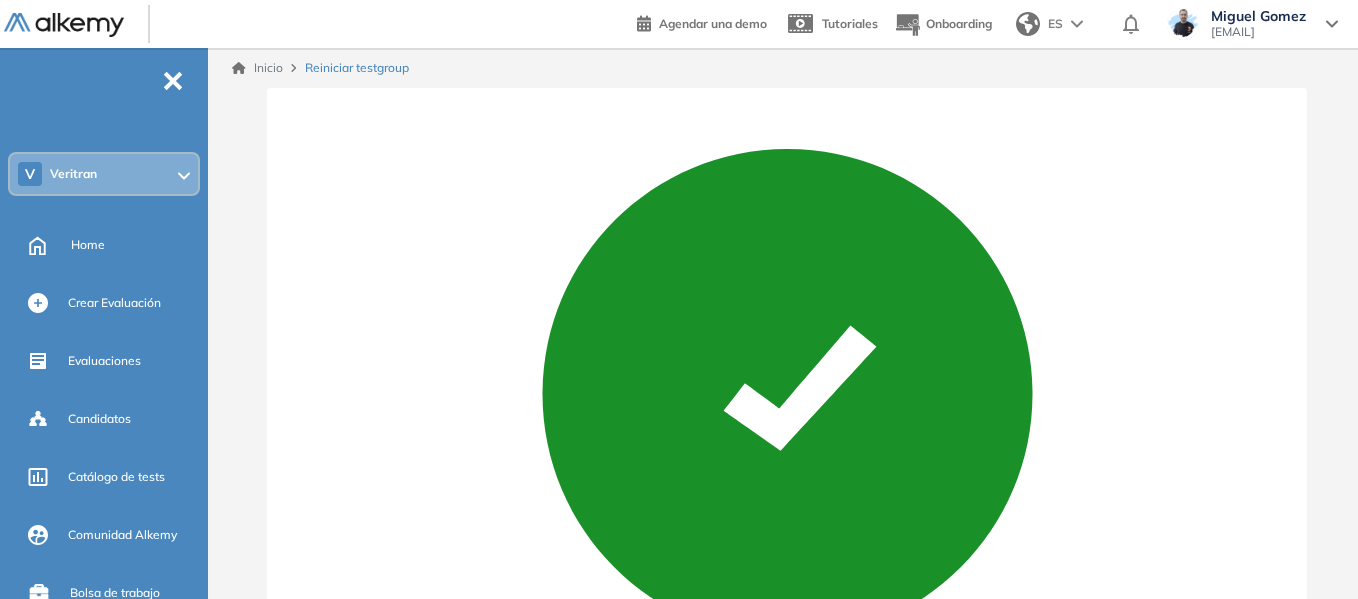 click on "V Veritran" at bounding box center [104, 174] 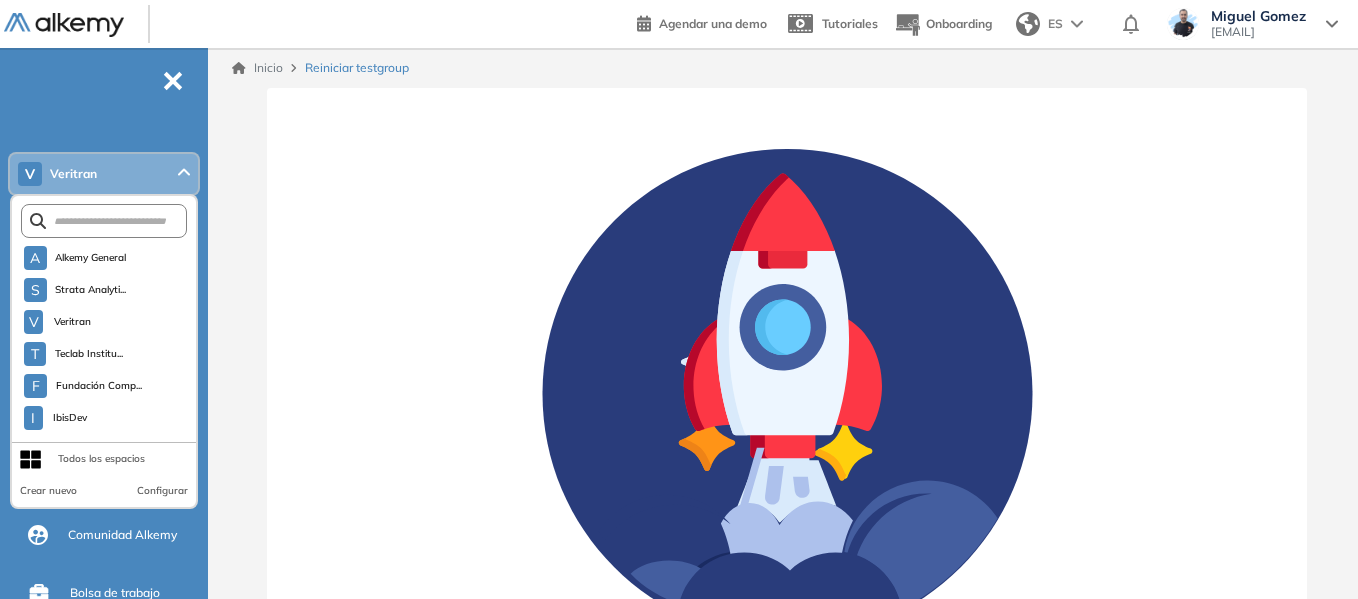 click at bounding box center [104, 221] 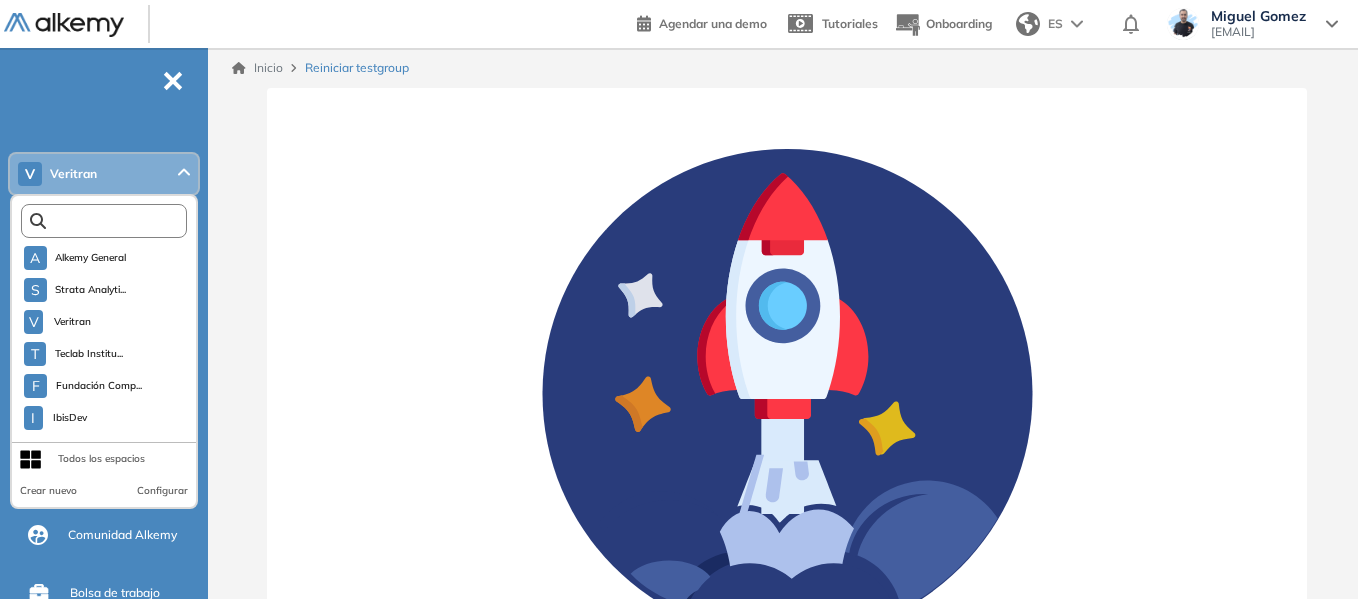 click at bounding box center [108, 221] 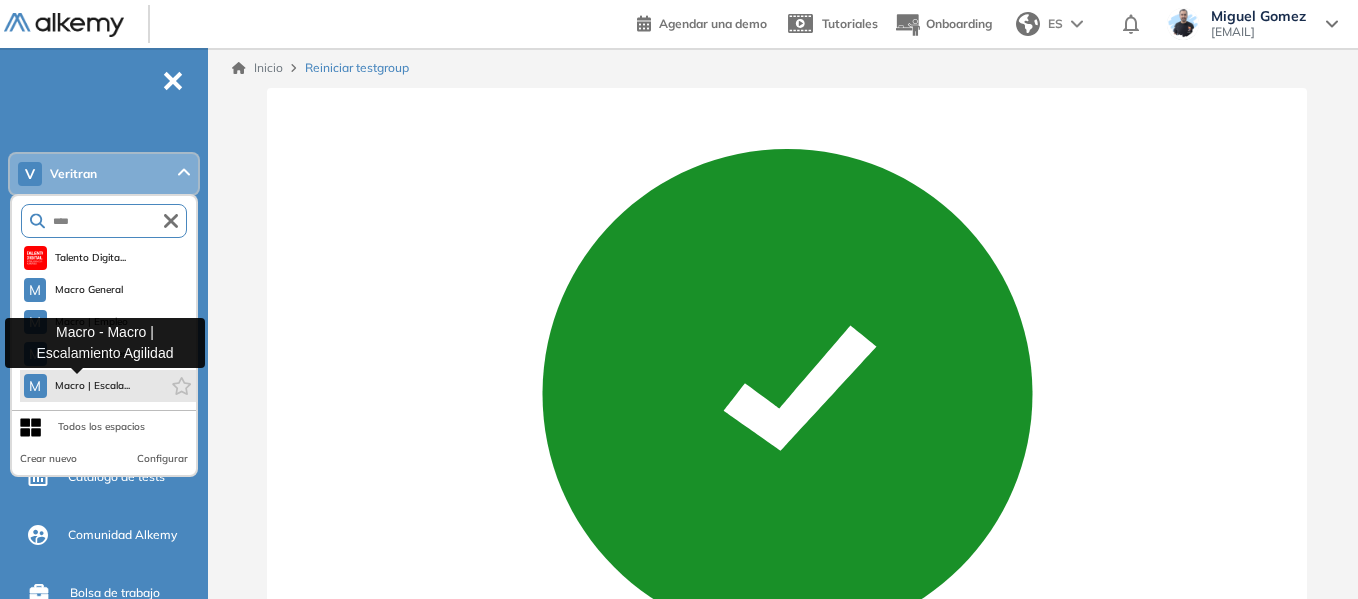 type on "****" 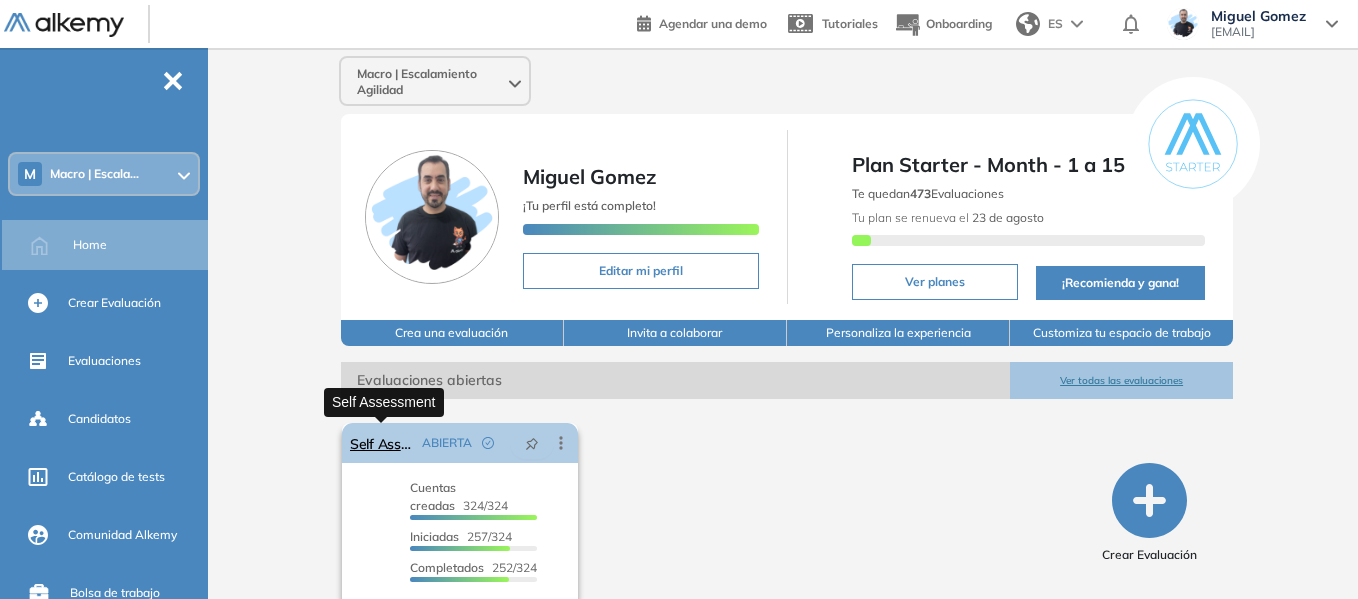 click on "Self Assessment" at bounding box center [382, 443] 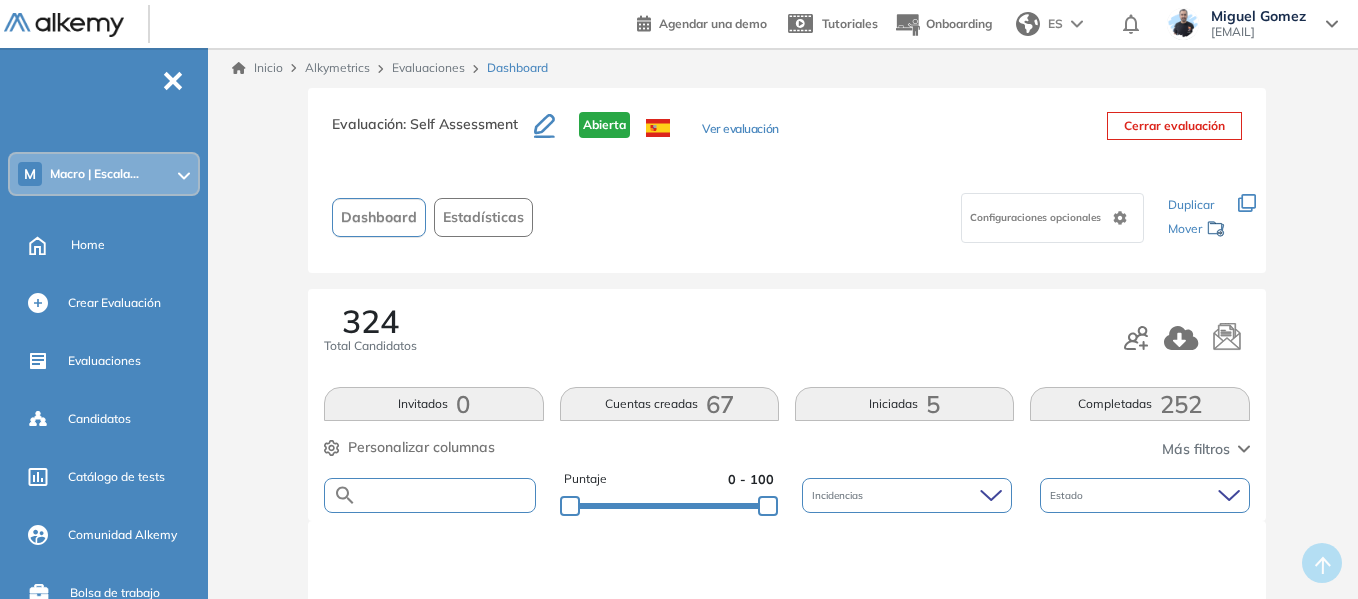 click at bounding box center [445, 495] 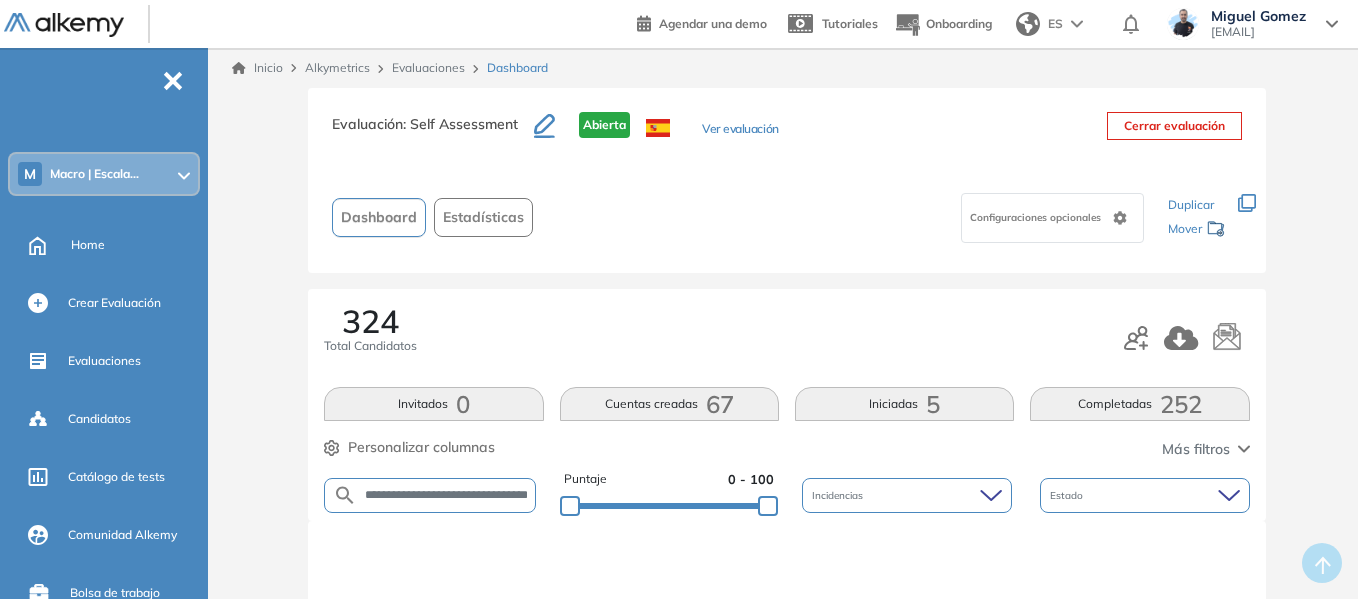 scroll, scrollTop: 0, scrollLeft: 57, axis: horizontal 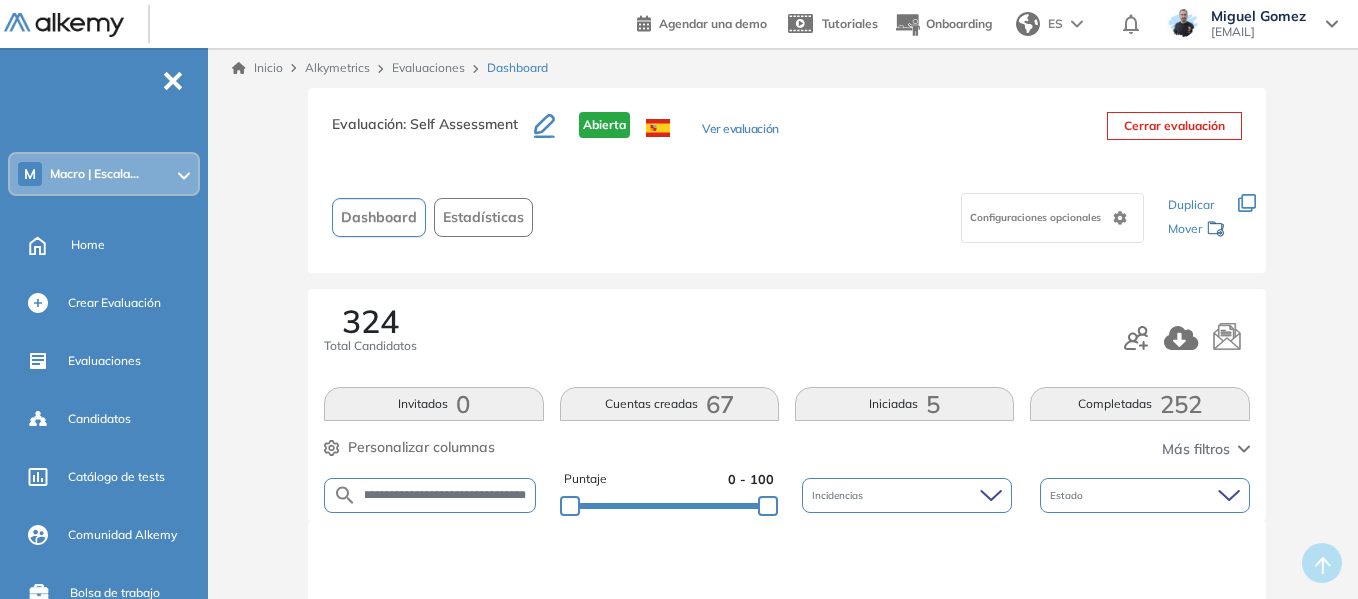 type on "**********" 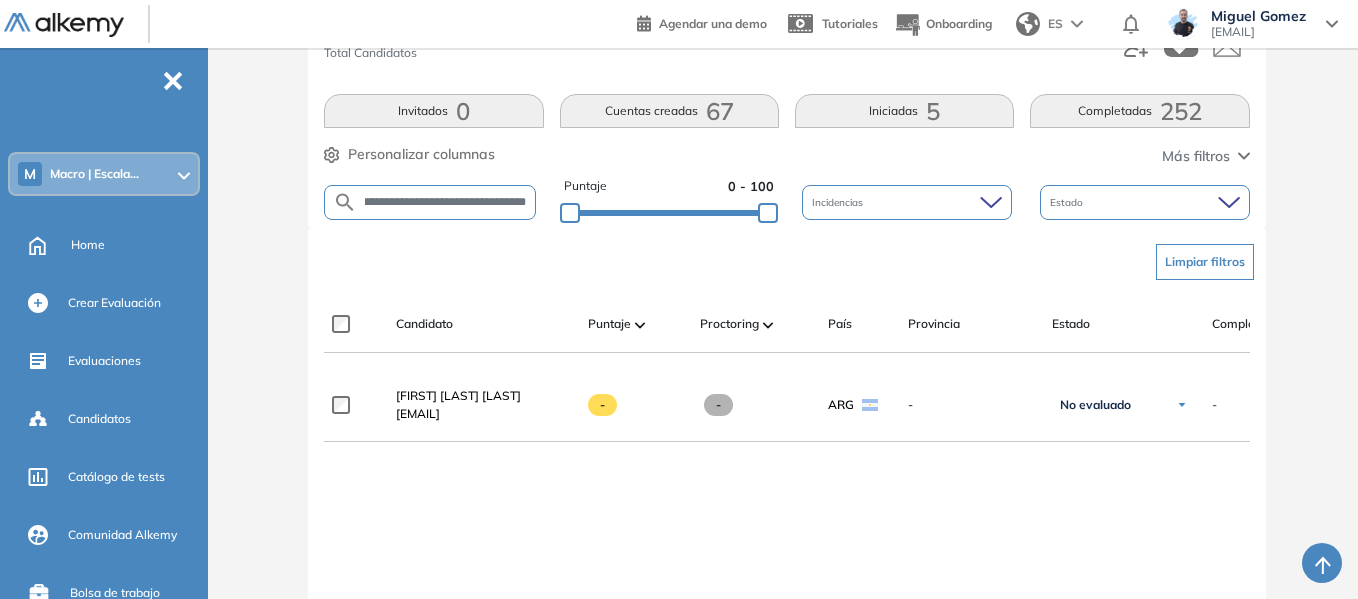 scroll, scrollTop: 300, scrollLeft: 0, axis: vertical 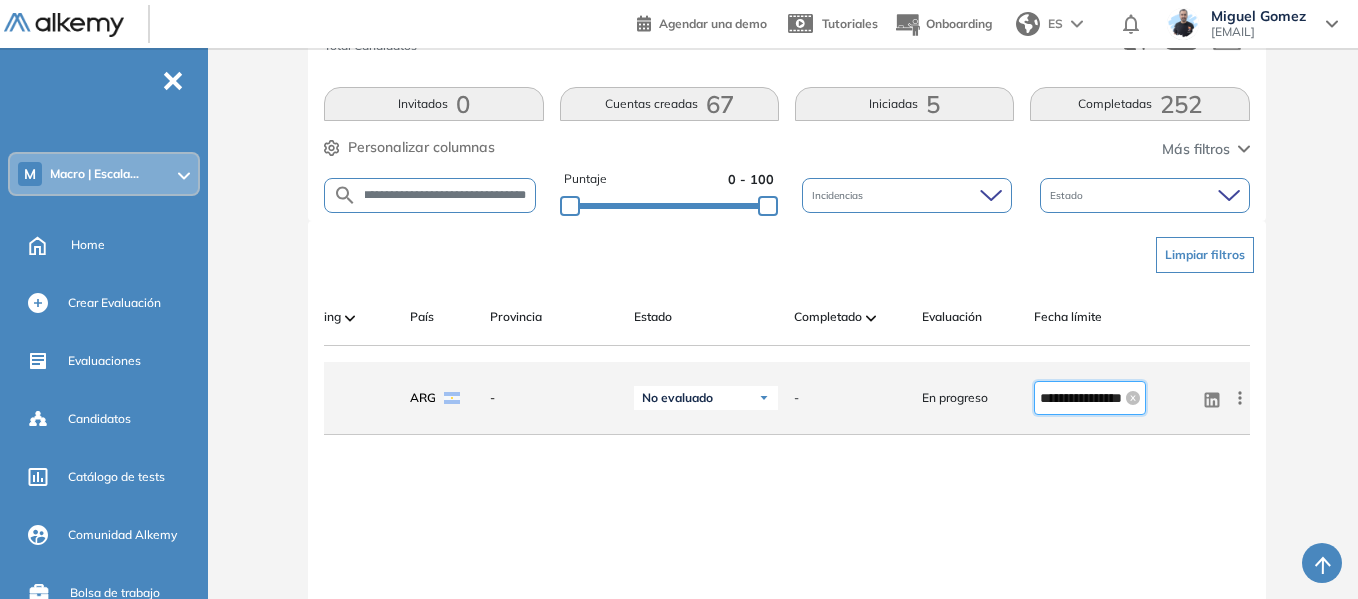 click on "**********" at bounding box center (1081, 398) 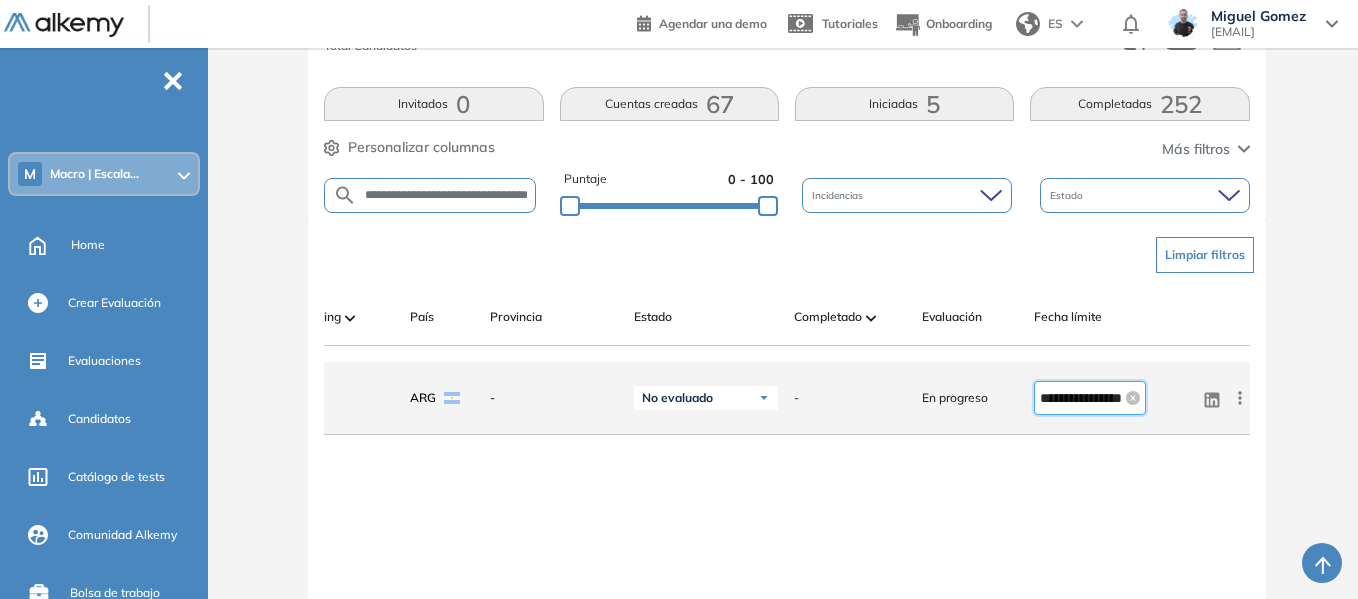 scroll, scrollTop: 308, scrollLeft: 0, axis: vertical 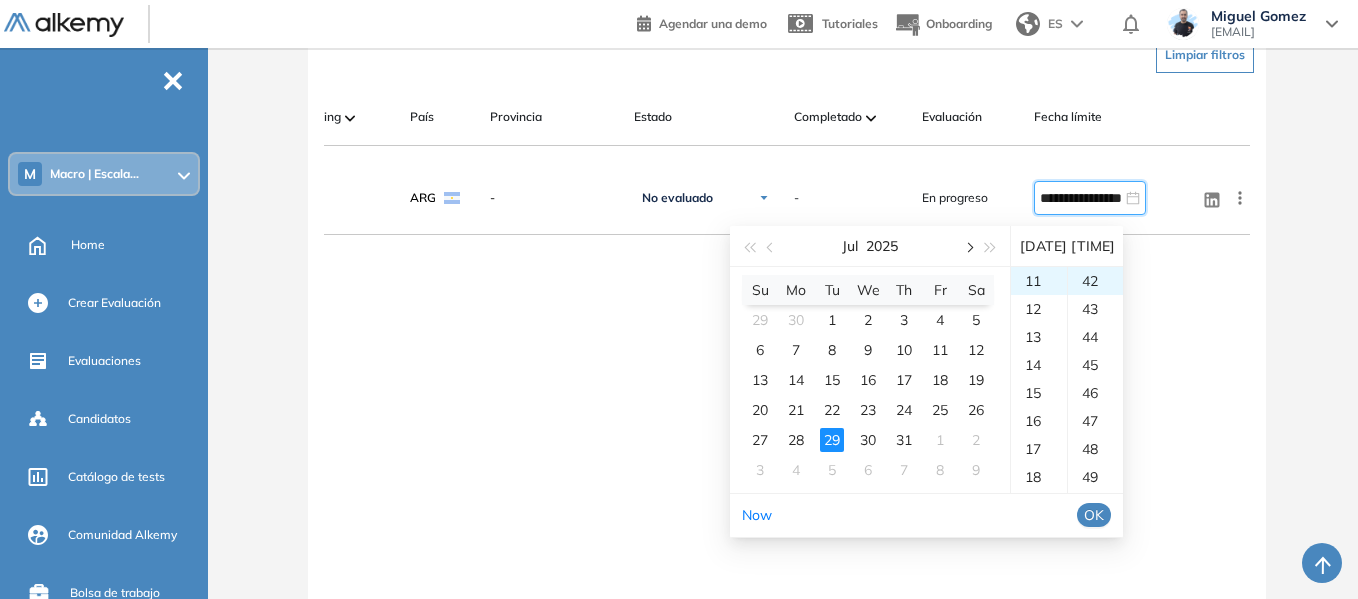 click at bounding box center (968, 248) 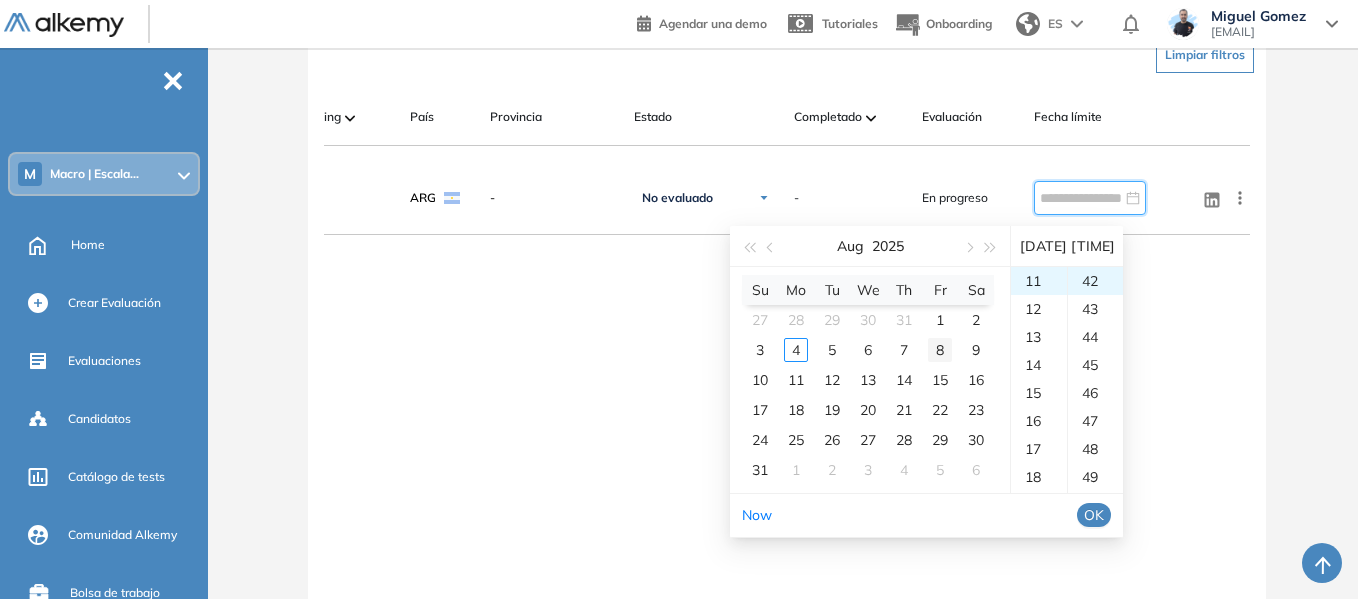 click on "8" at bounding box center (940, 350) 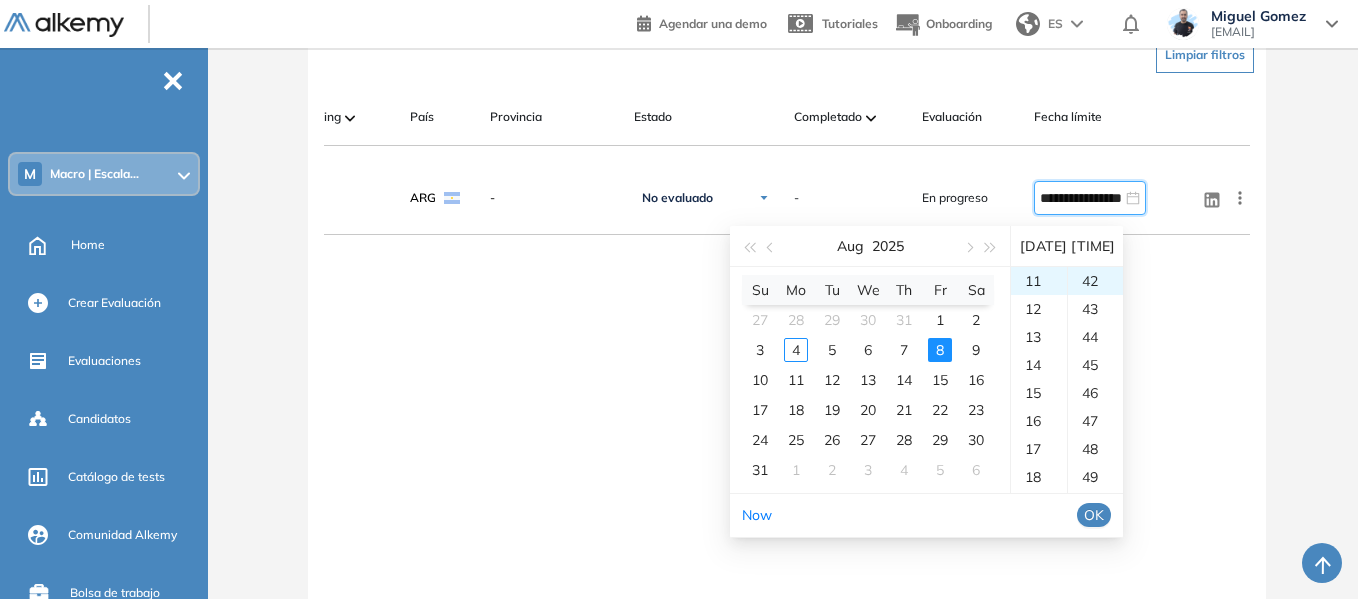 click on "OK" at bounding box center [1094, 515] 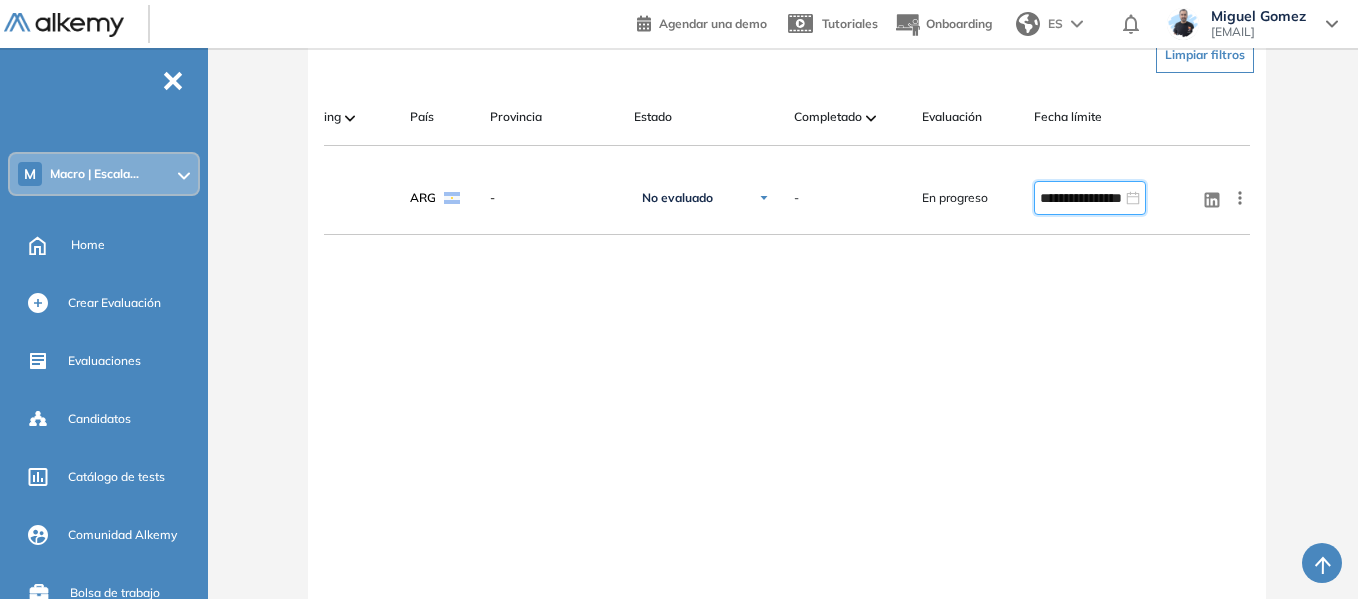 type on "**********" 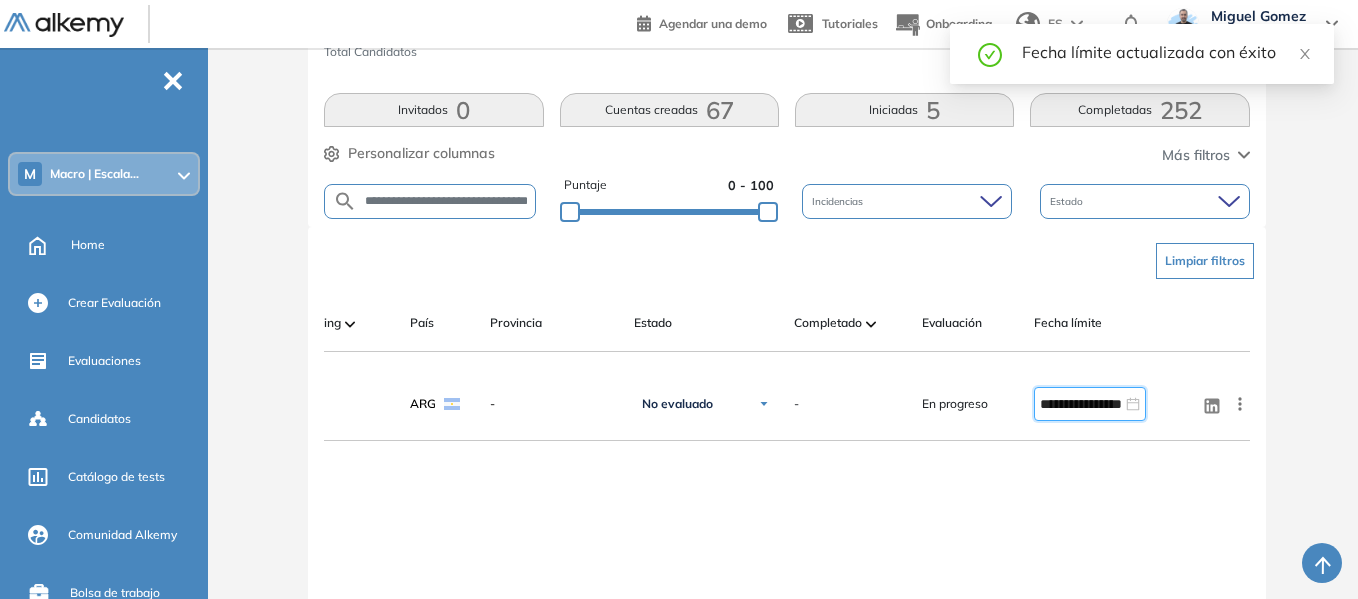 scroll, scrollTop: 200, scrollLeft: 0, axis: vertical 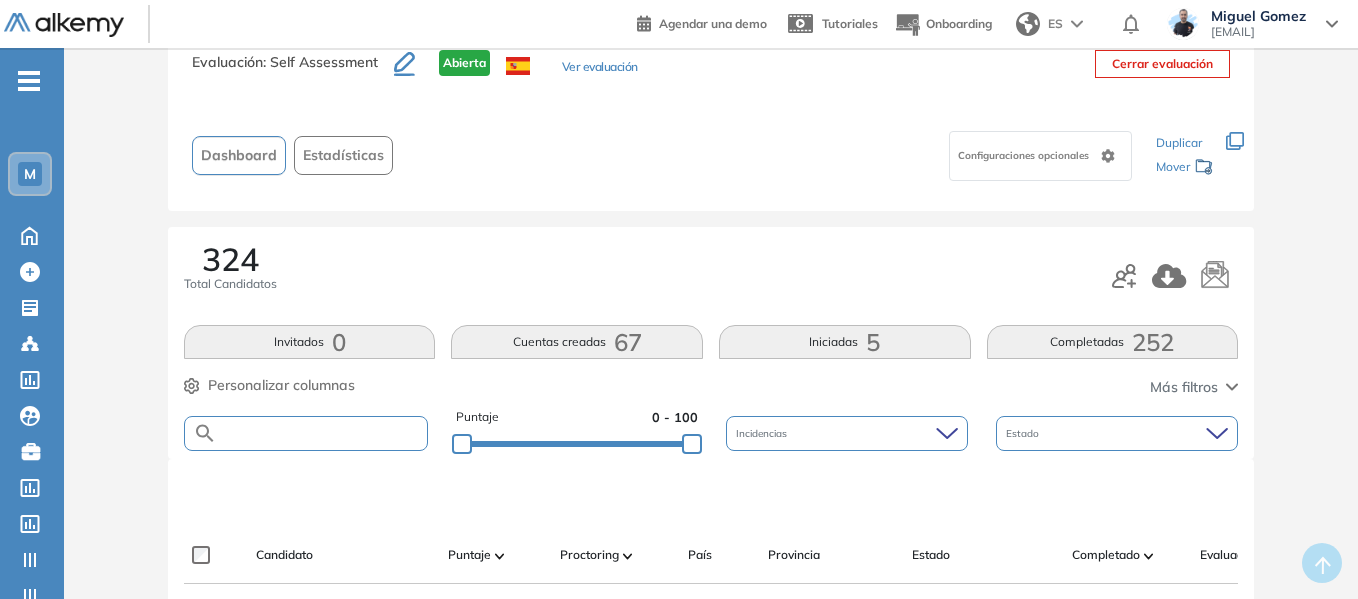 click at bounding box center [322, 433] 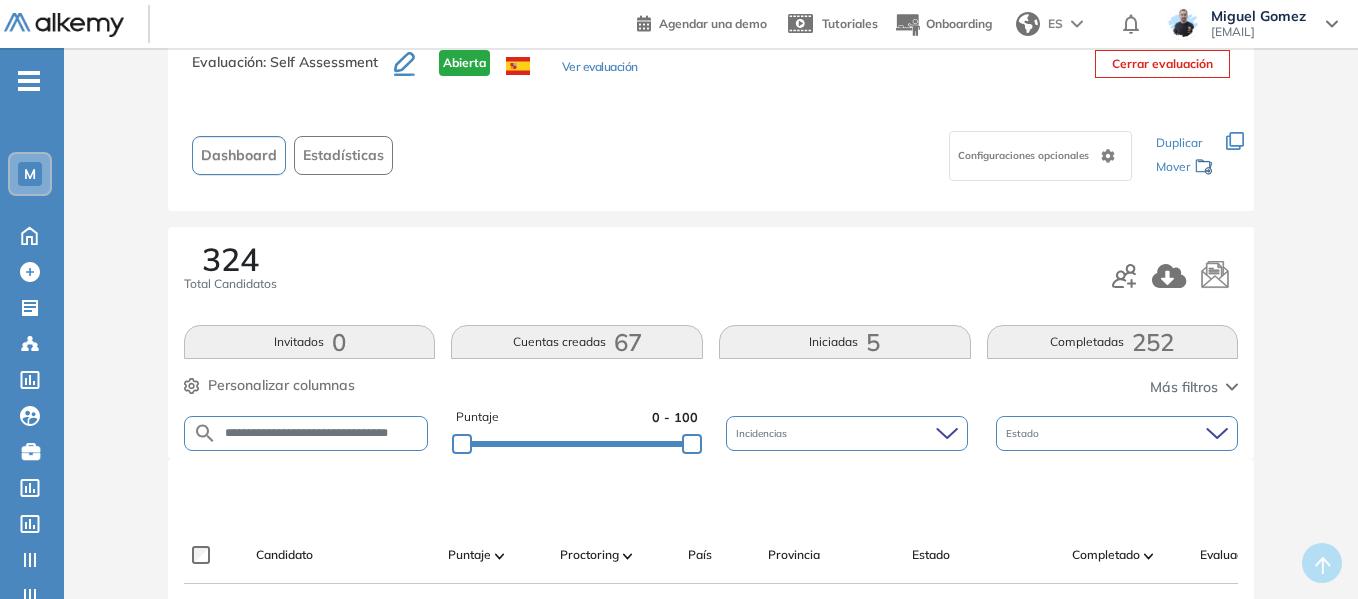 scroll, scrollTop: 0, scrollLeft: 24, axis: horizontal 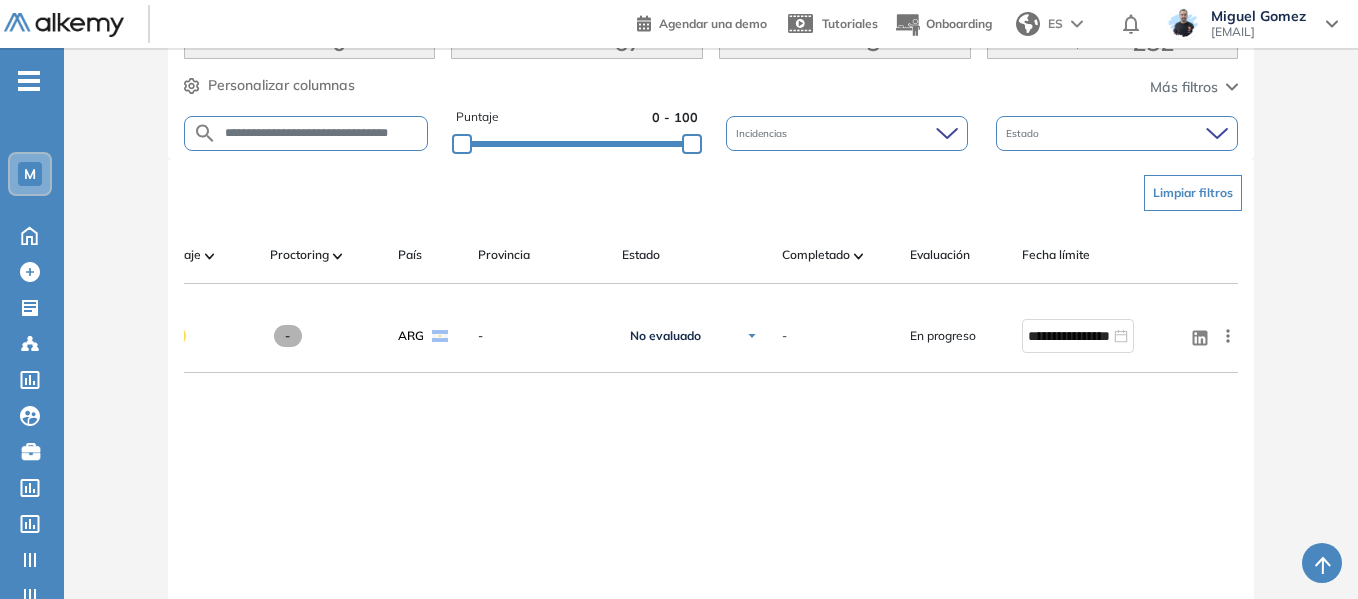click on "M" at bounding box center [30, 174] 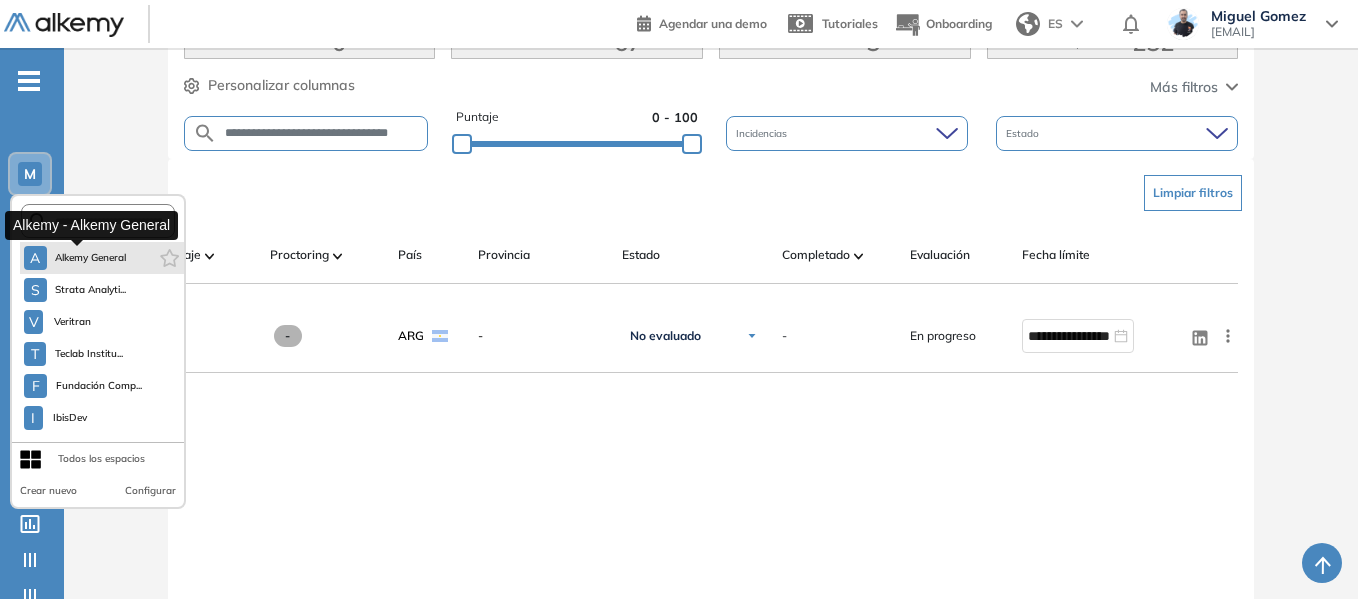 click on "Alkemy General" at bounding box center [91, 258] 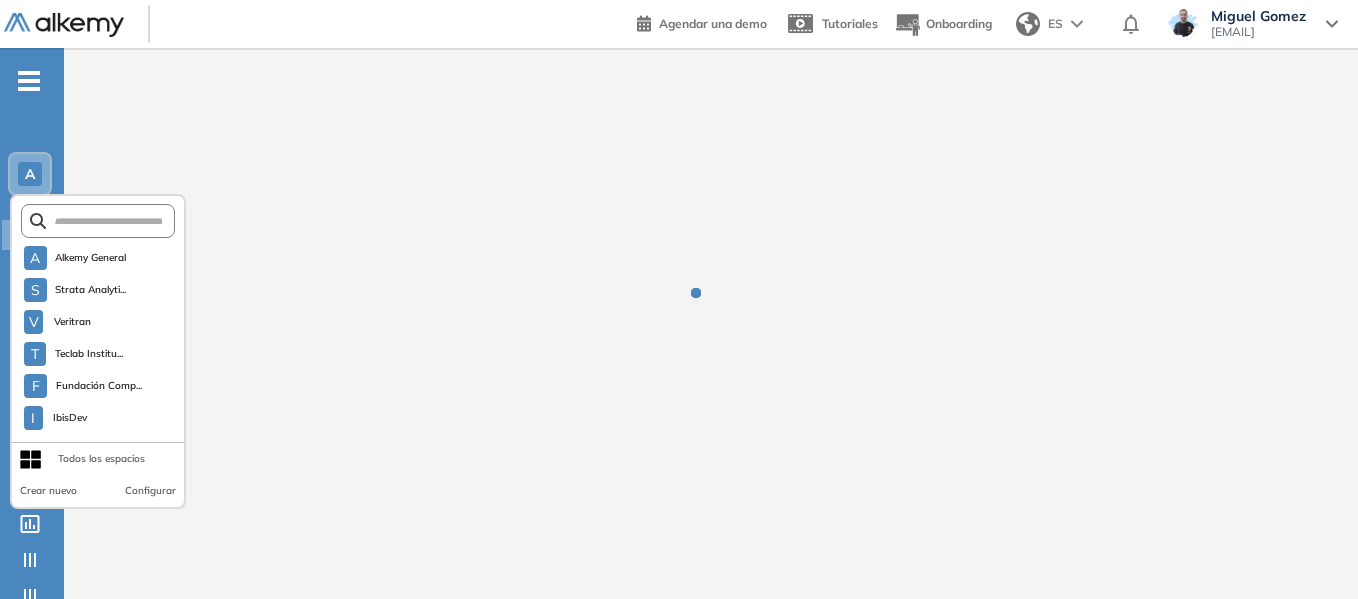 scroll, scrollTop: 0, scrollLeft: 0, axis: both 